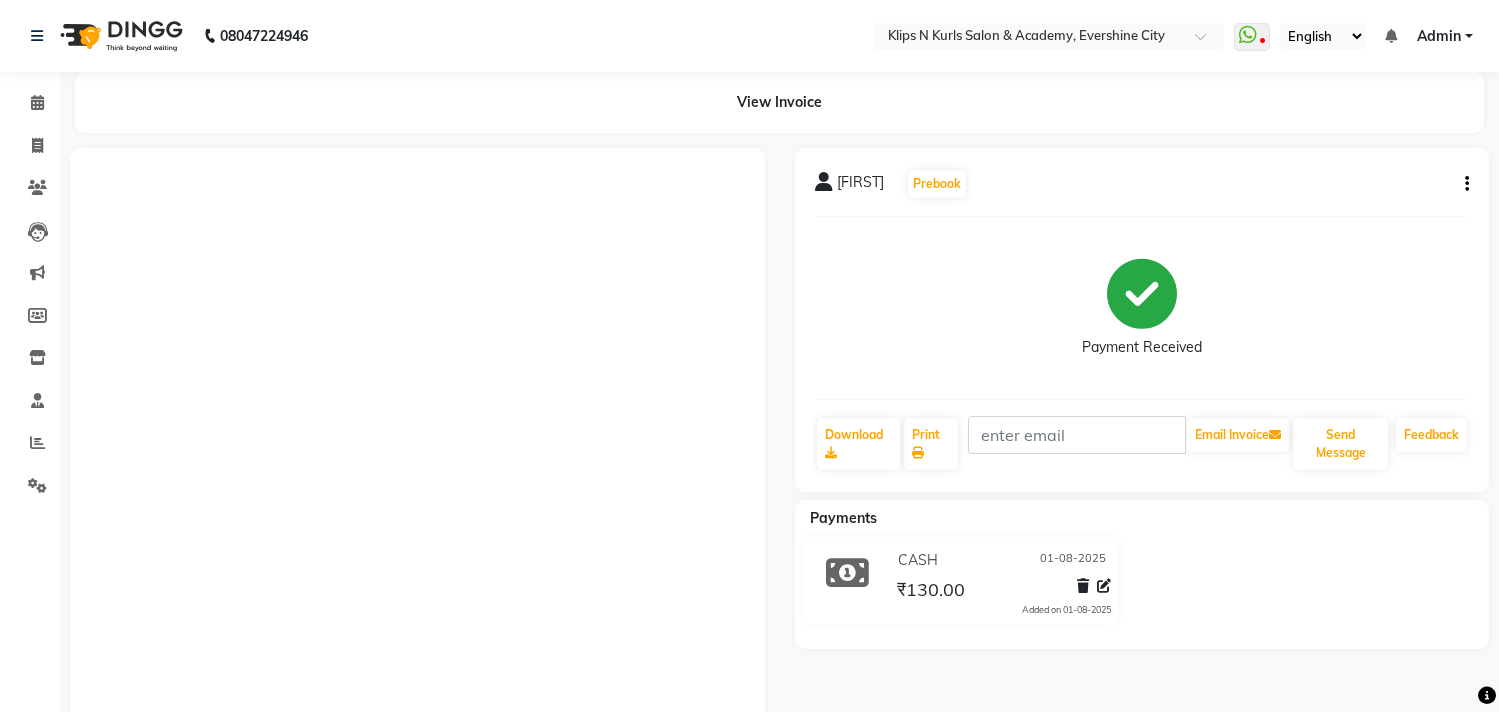 scroll, scrollTop: 299, scrollLeft: 0, axis: vertical 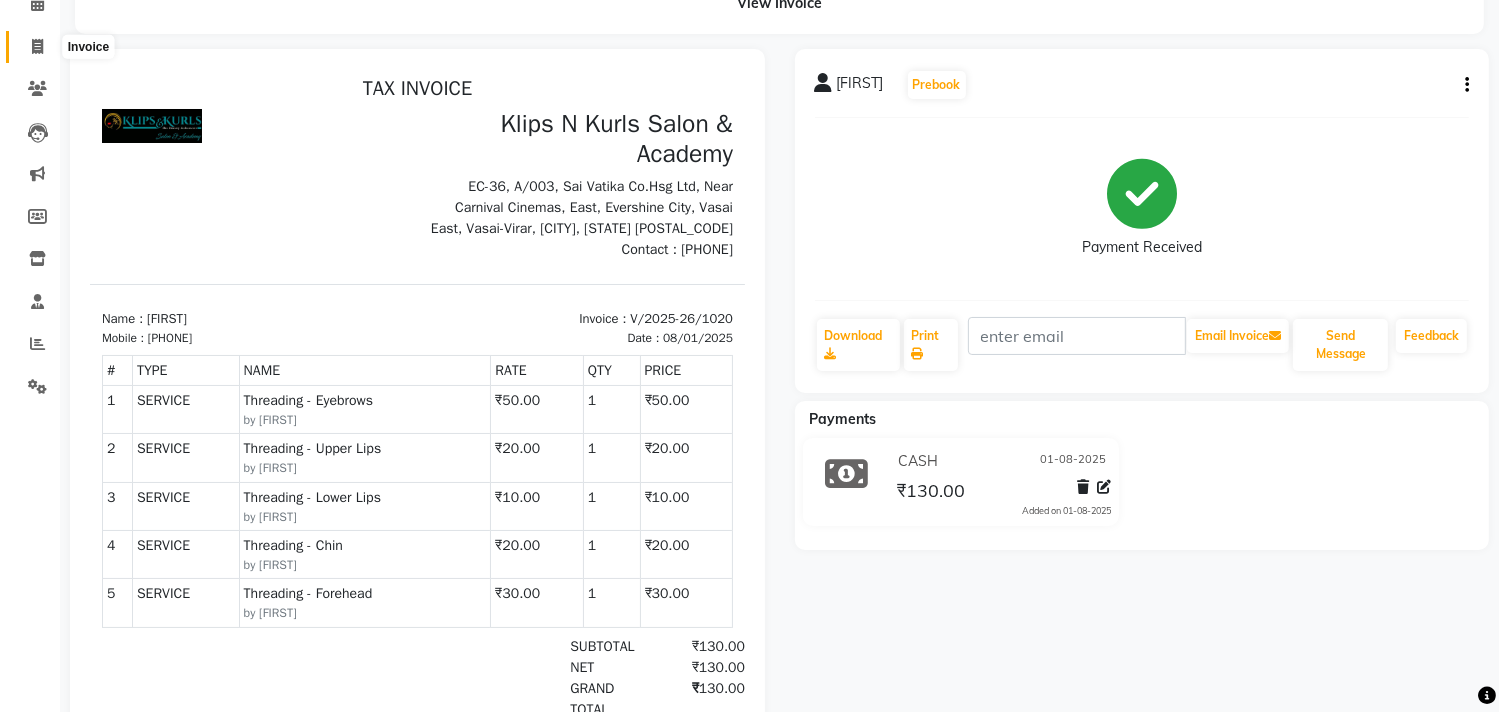 click 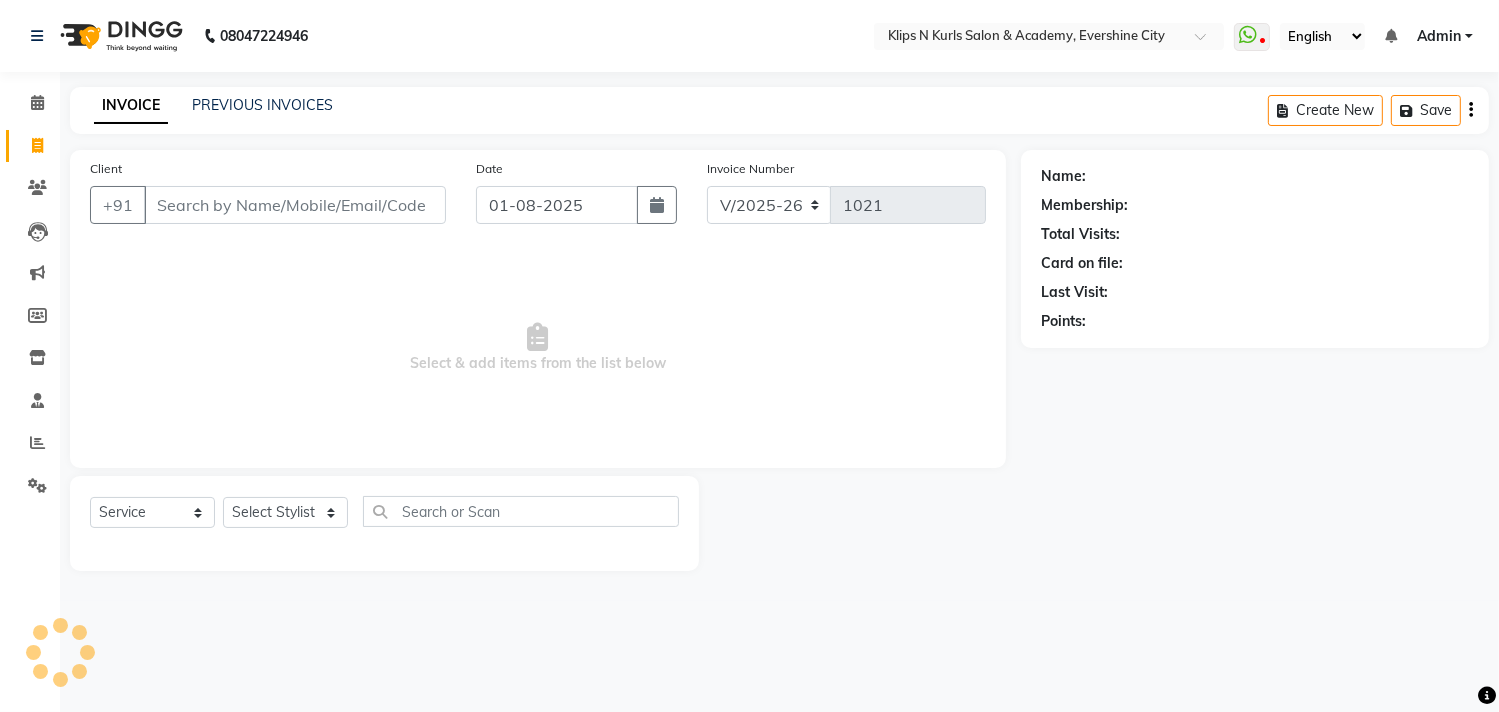 scroll, scrollTop: 0, scrollLeft: 0, axis: both 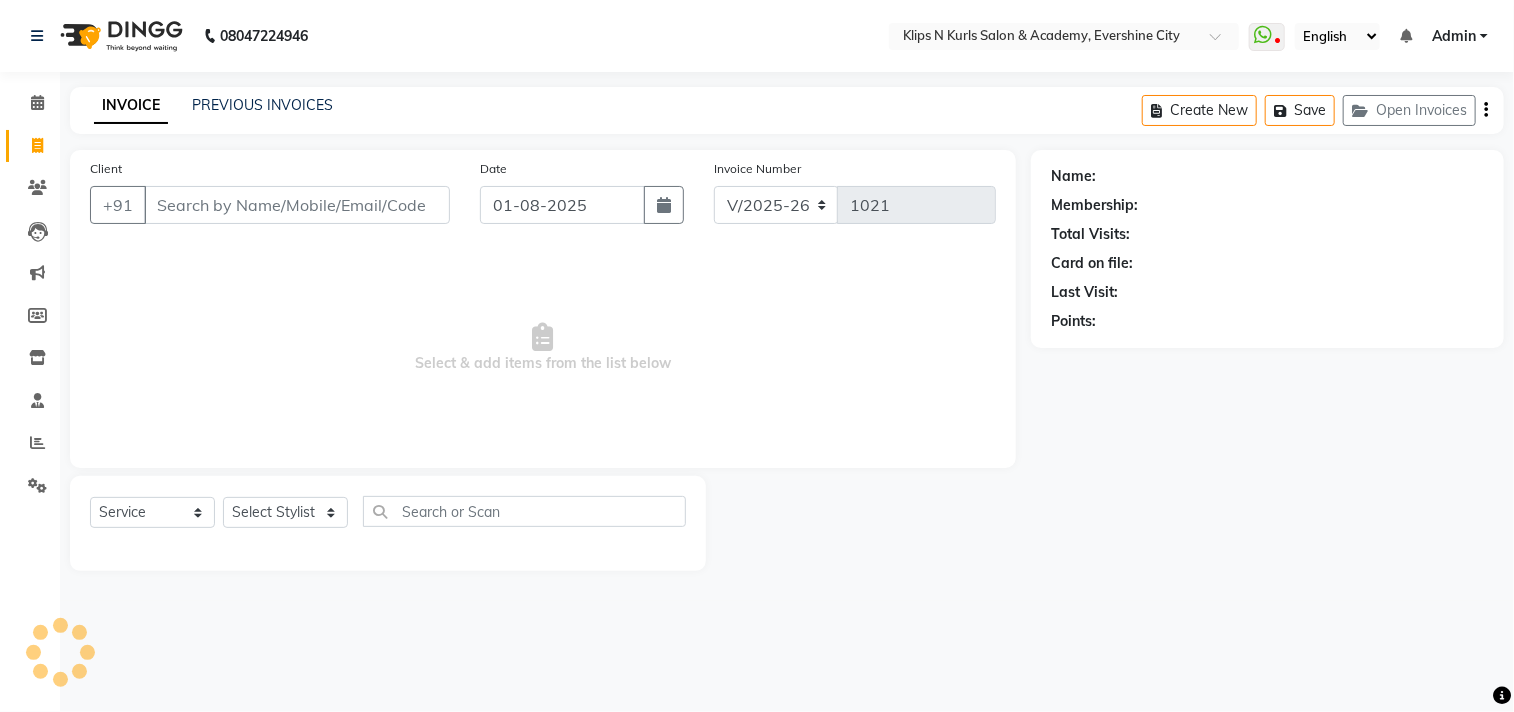 select on "3852" 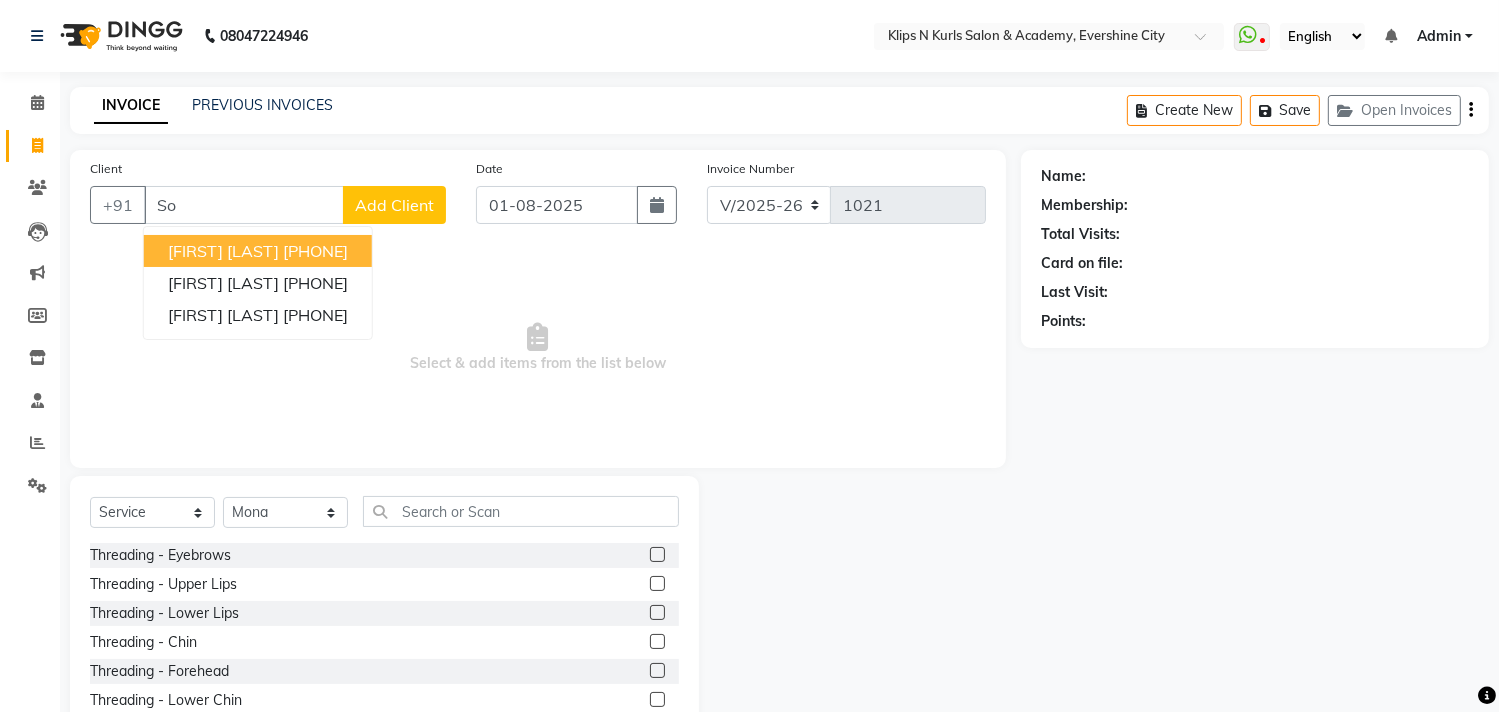 type on "S" 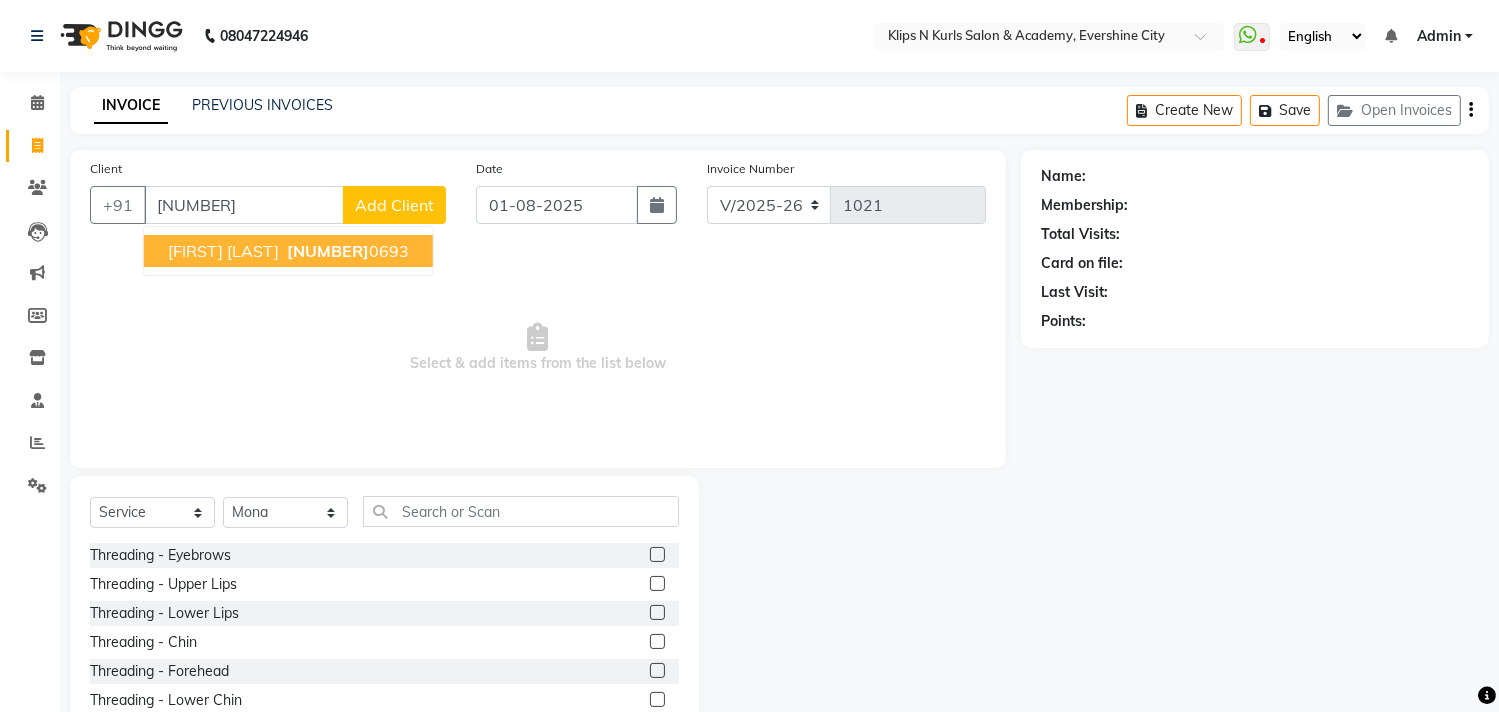 click on "[FIRST] [LAST]" at bounding box center (223, 251) 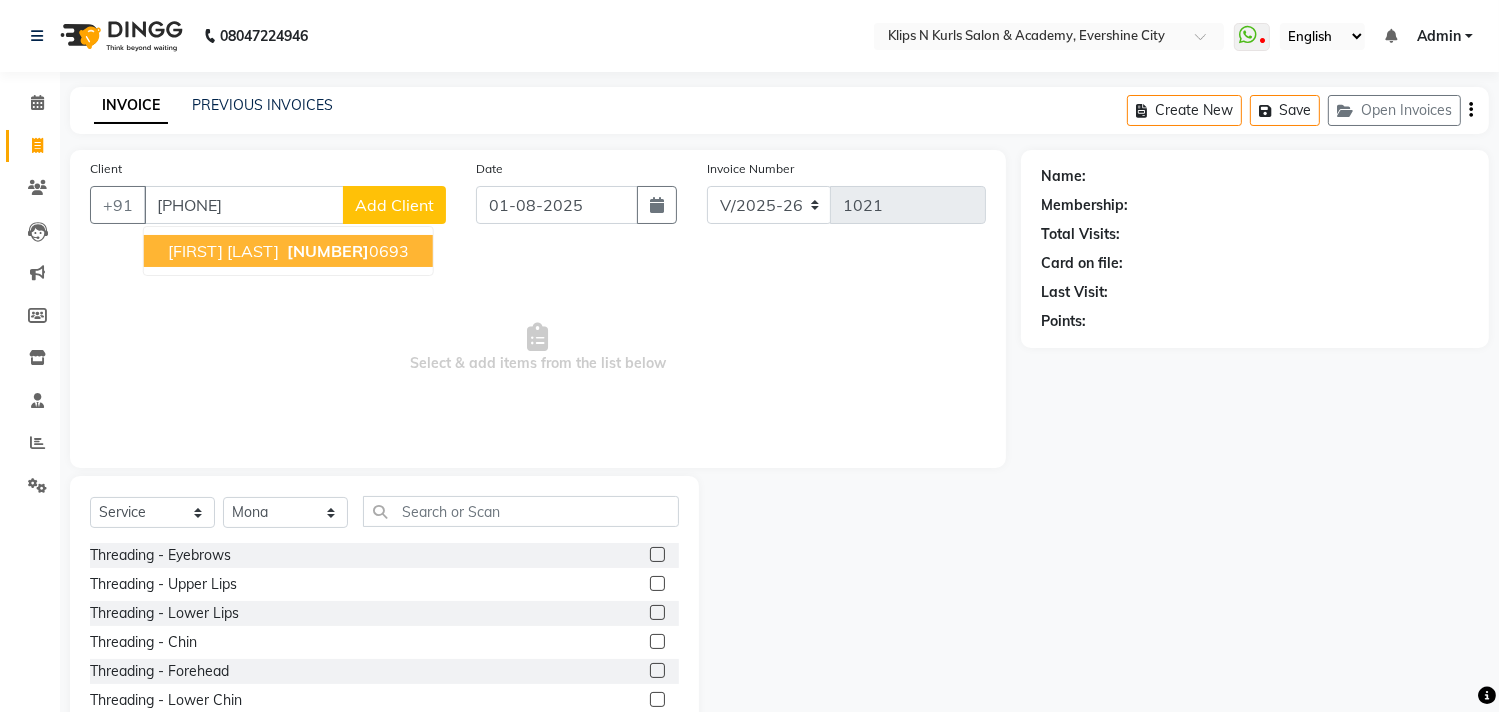 type on "[PHONE]" 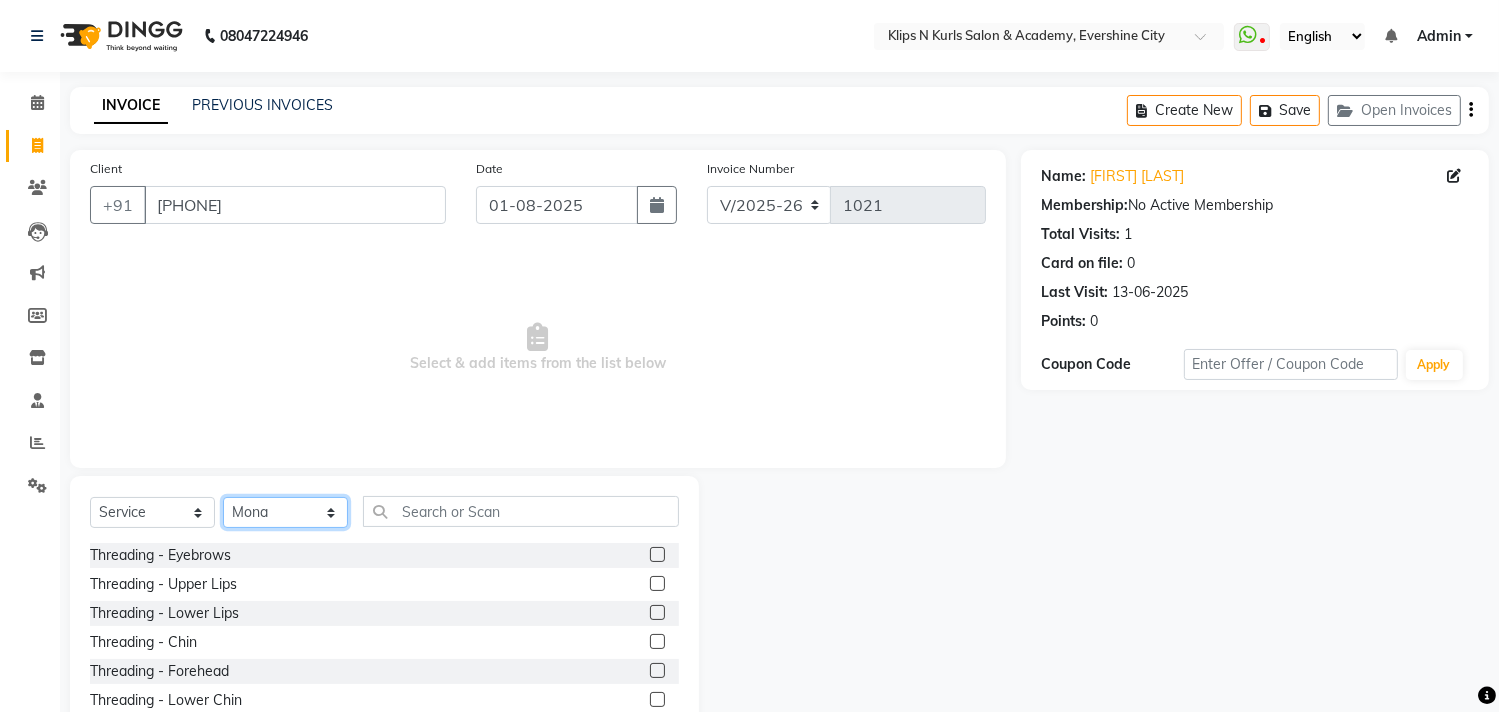 click on "[SELECT_STYLIST] [FIRST] [FRONT_DESK] [FIRST] [FIRST] [FIRST] [FIRST] [FIRST] [FIRST]" 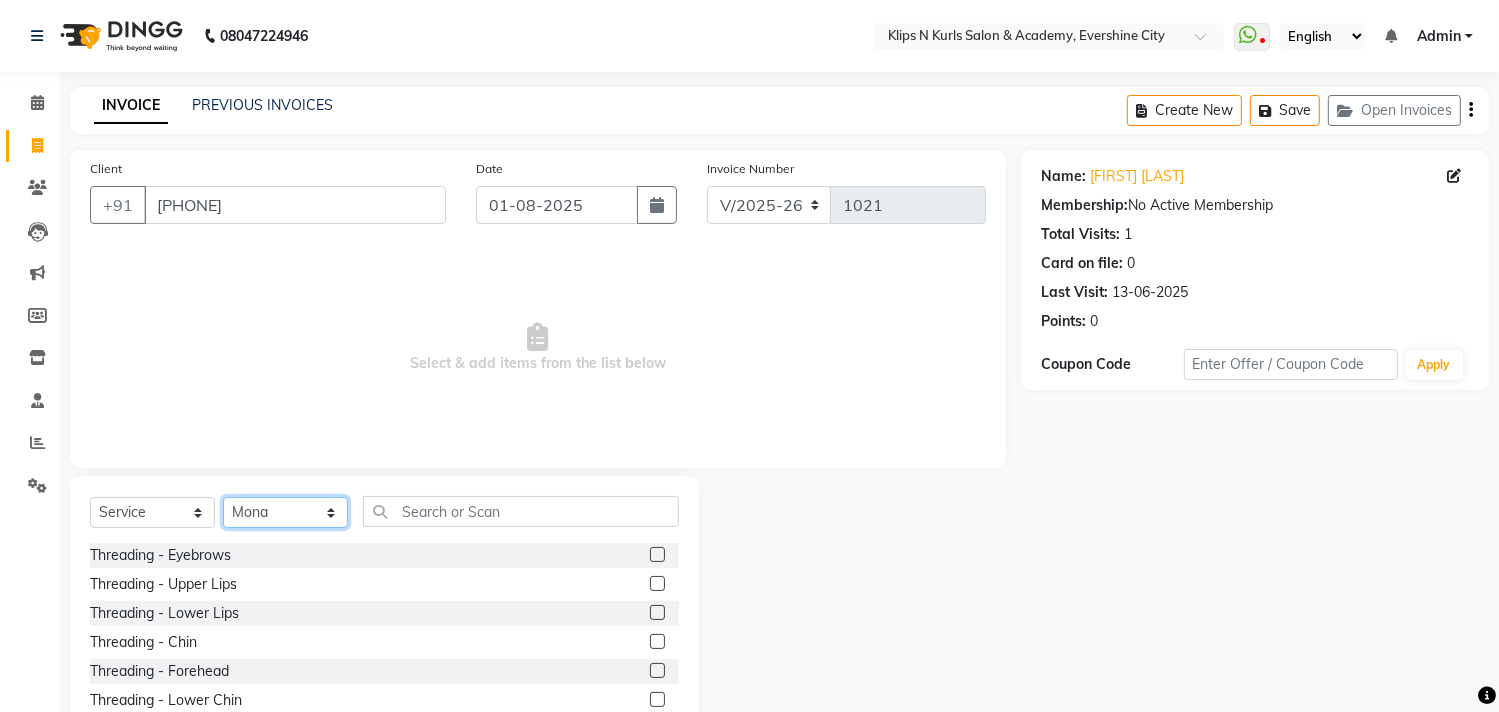 select on "86065" 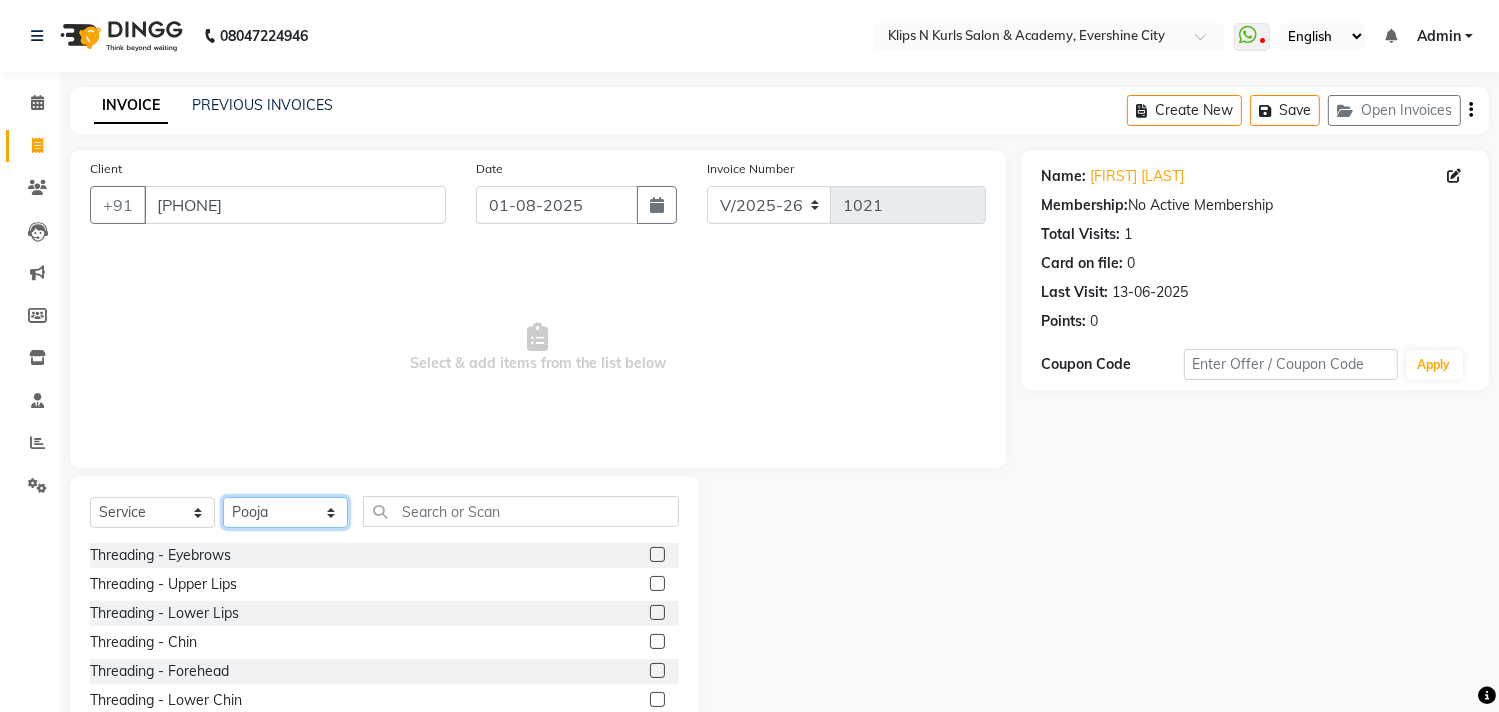 click on "[SELECT_STYLIST] [FIRST] [FRONT_DESK] [FIRST] [FIRST] [FIRST] [FIRST] [FIRST] [FIRST]" 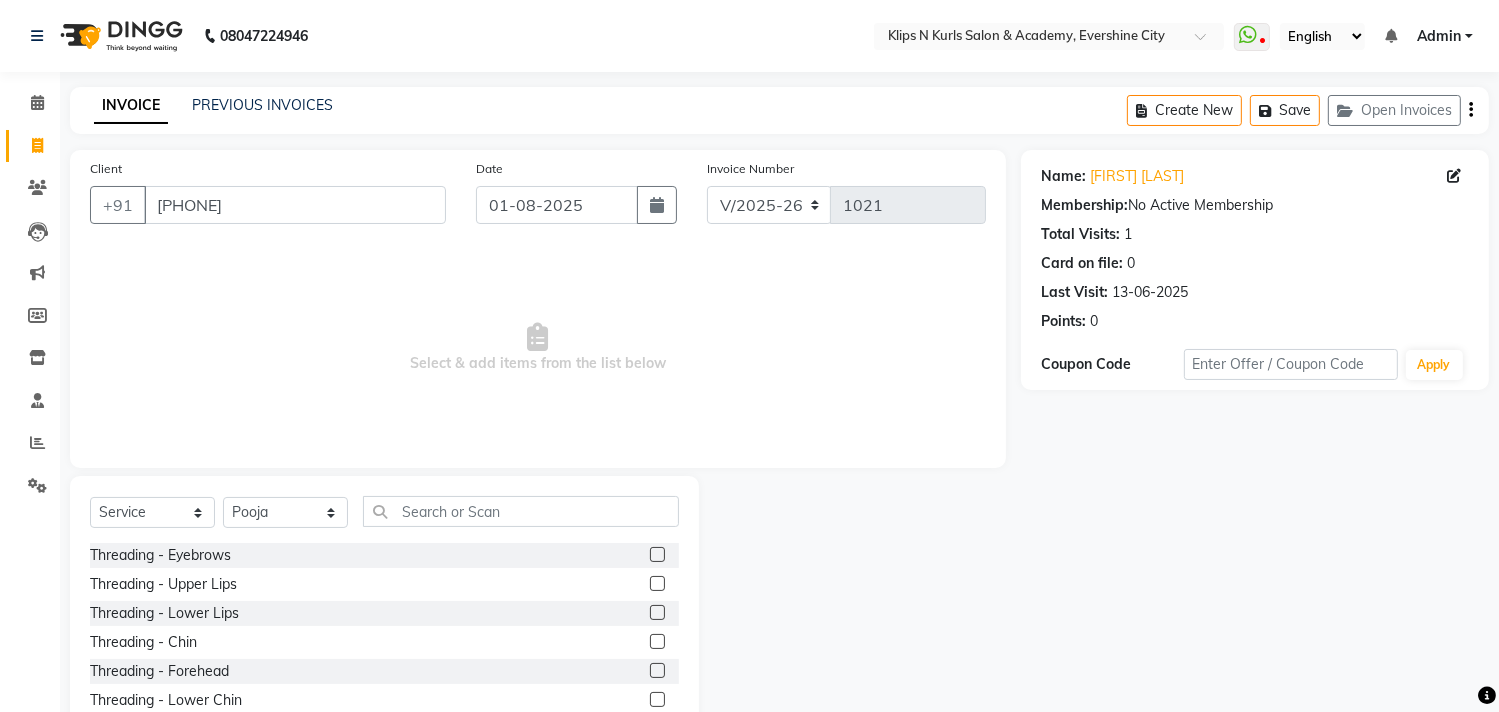 click 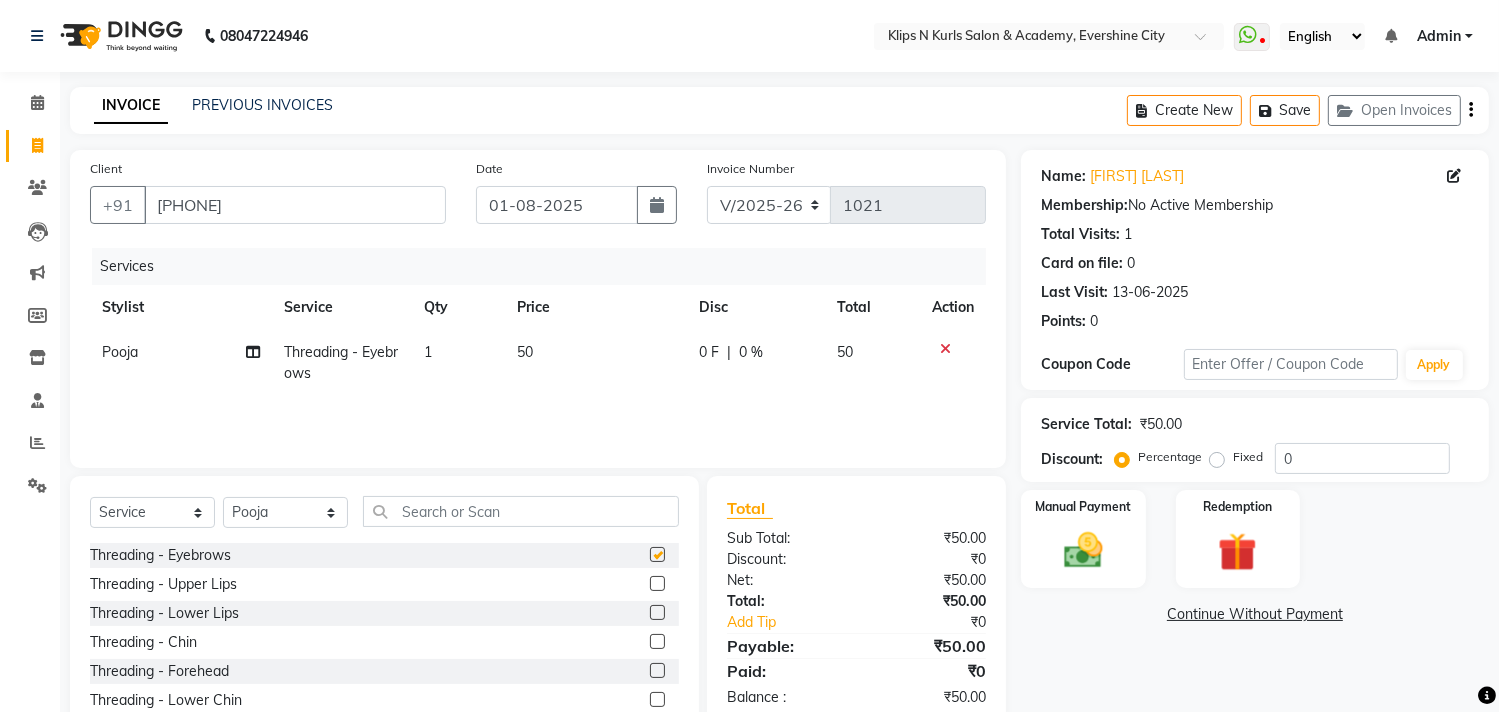 checkbox on "false" 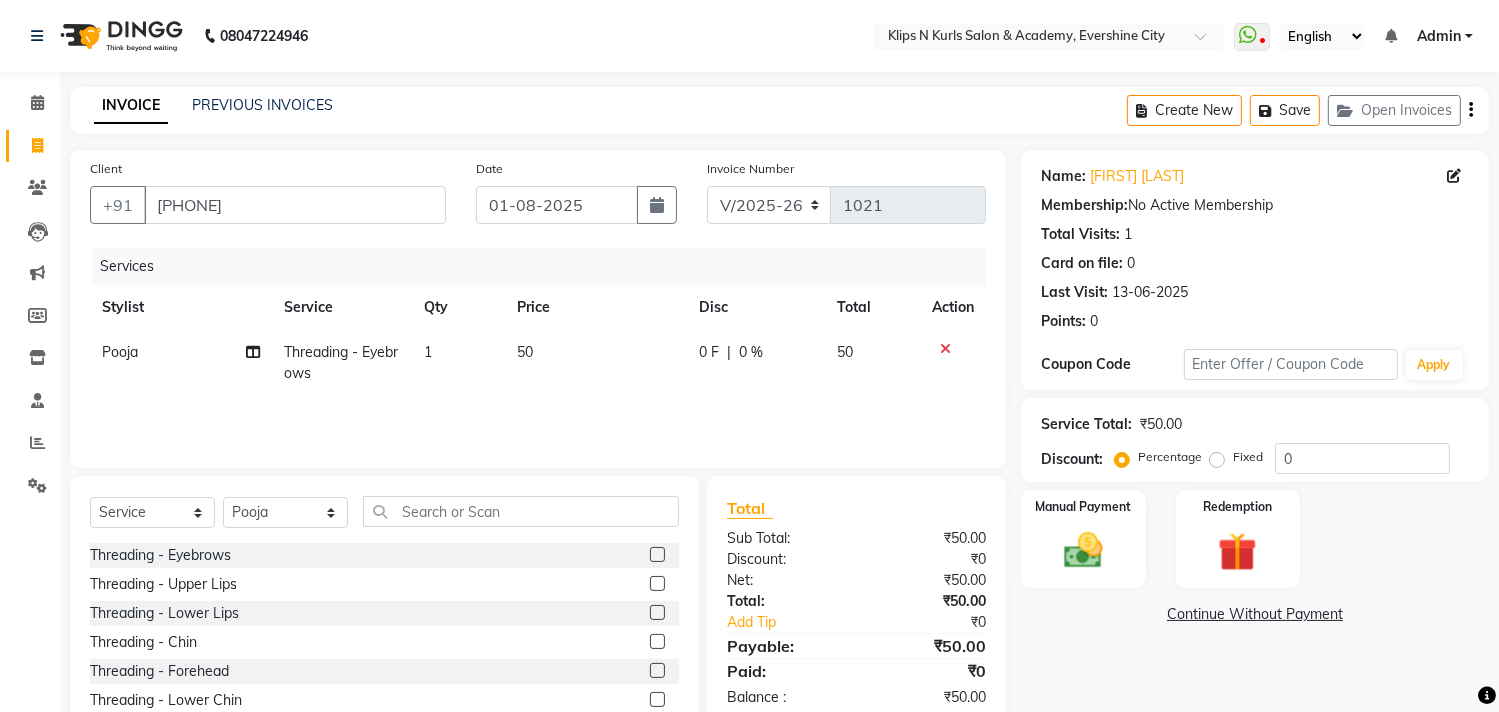 click 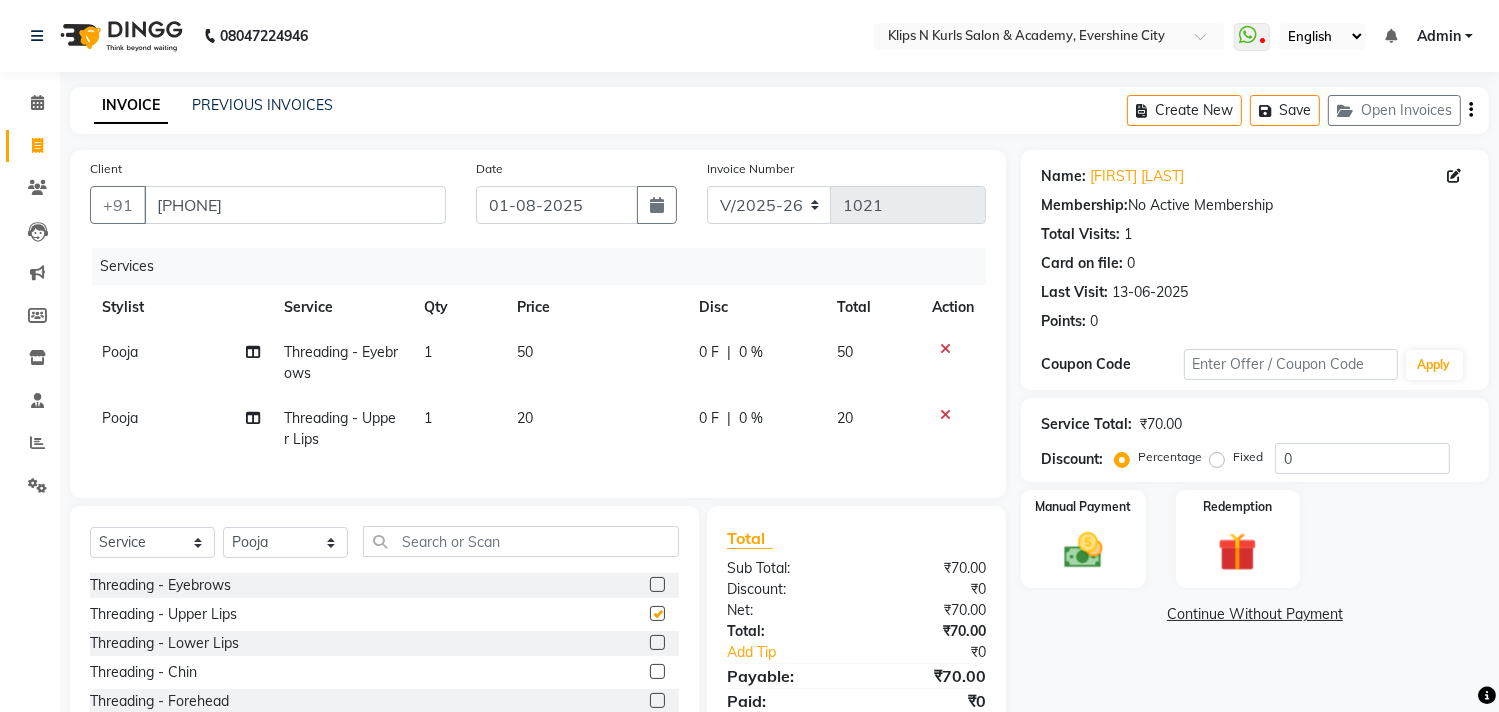 checkbox on "false" 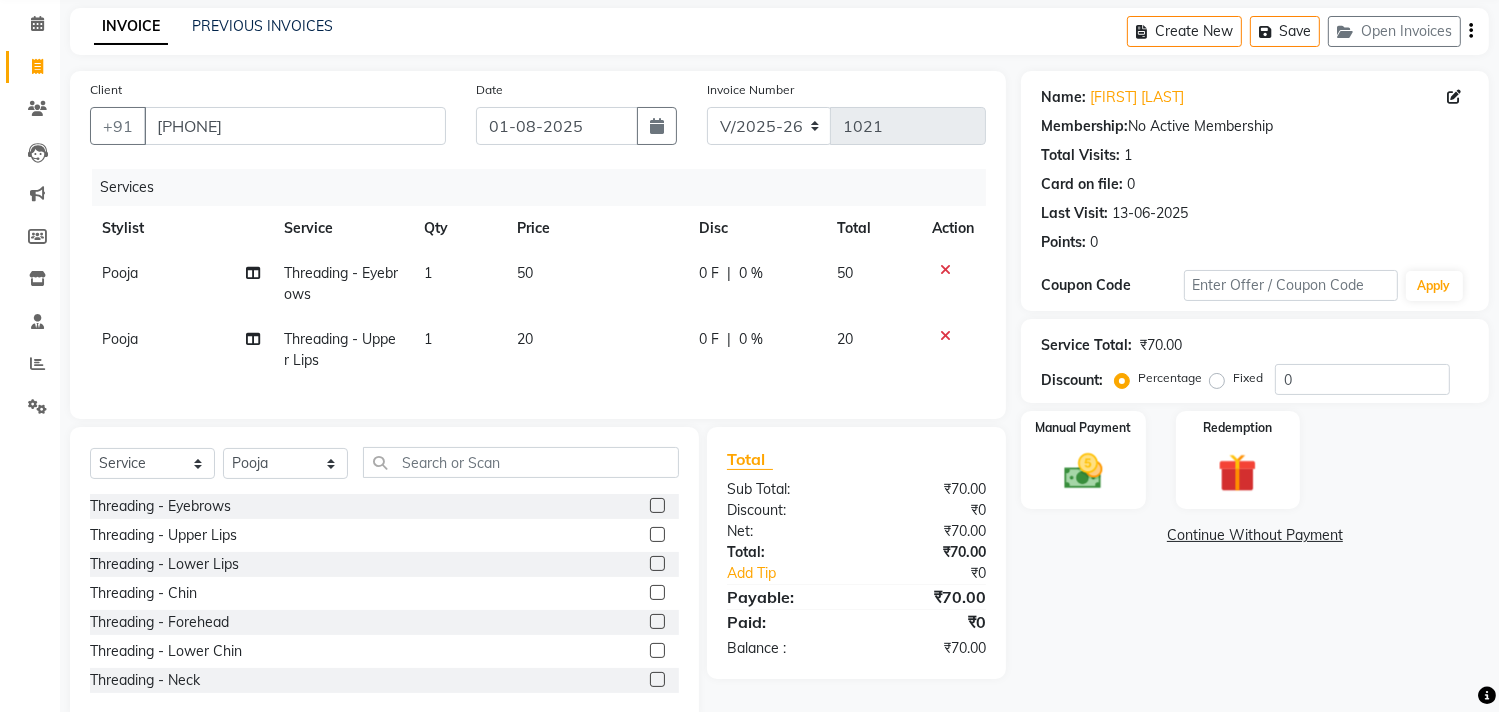 scroll, scrollTop: 135, scrollLeft: 0, axis: vertical 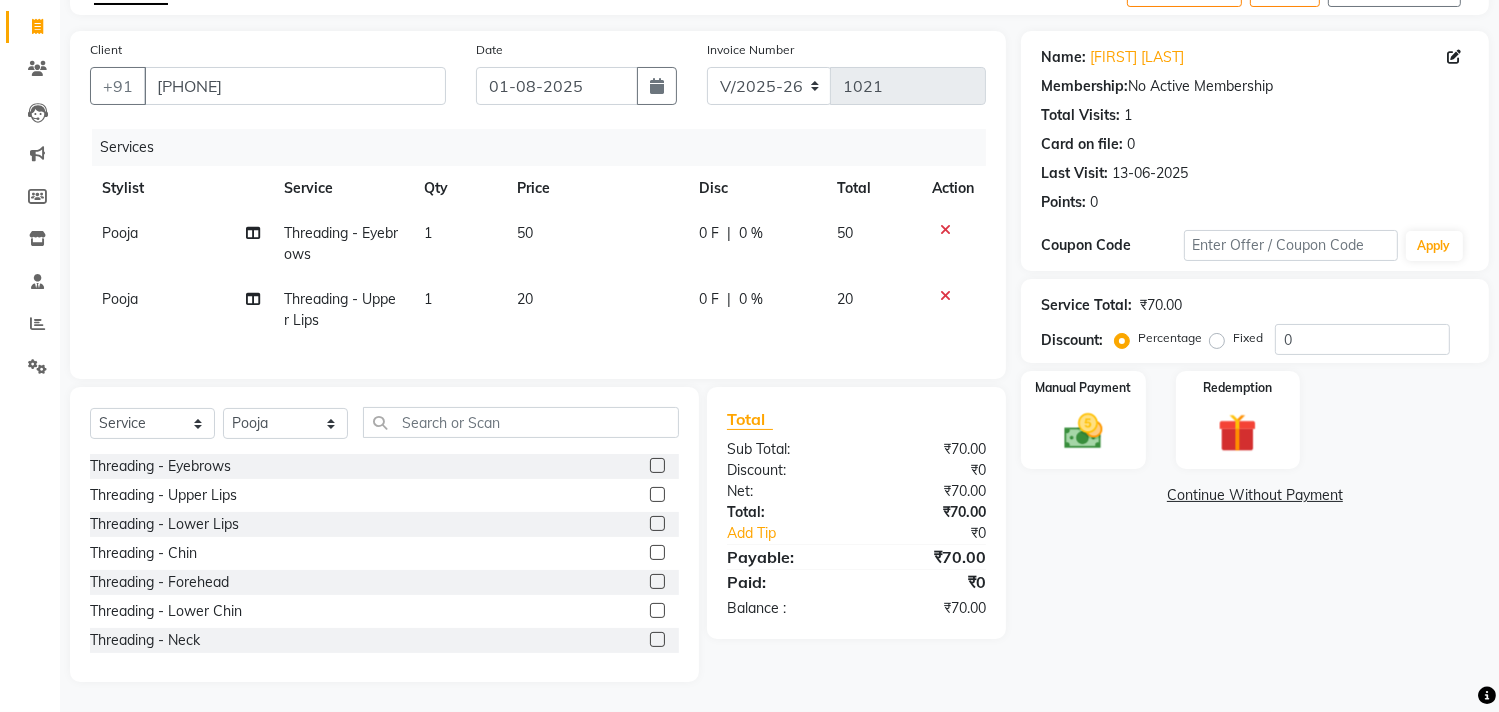 click 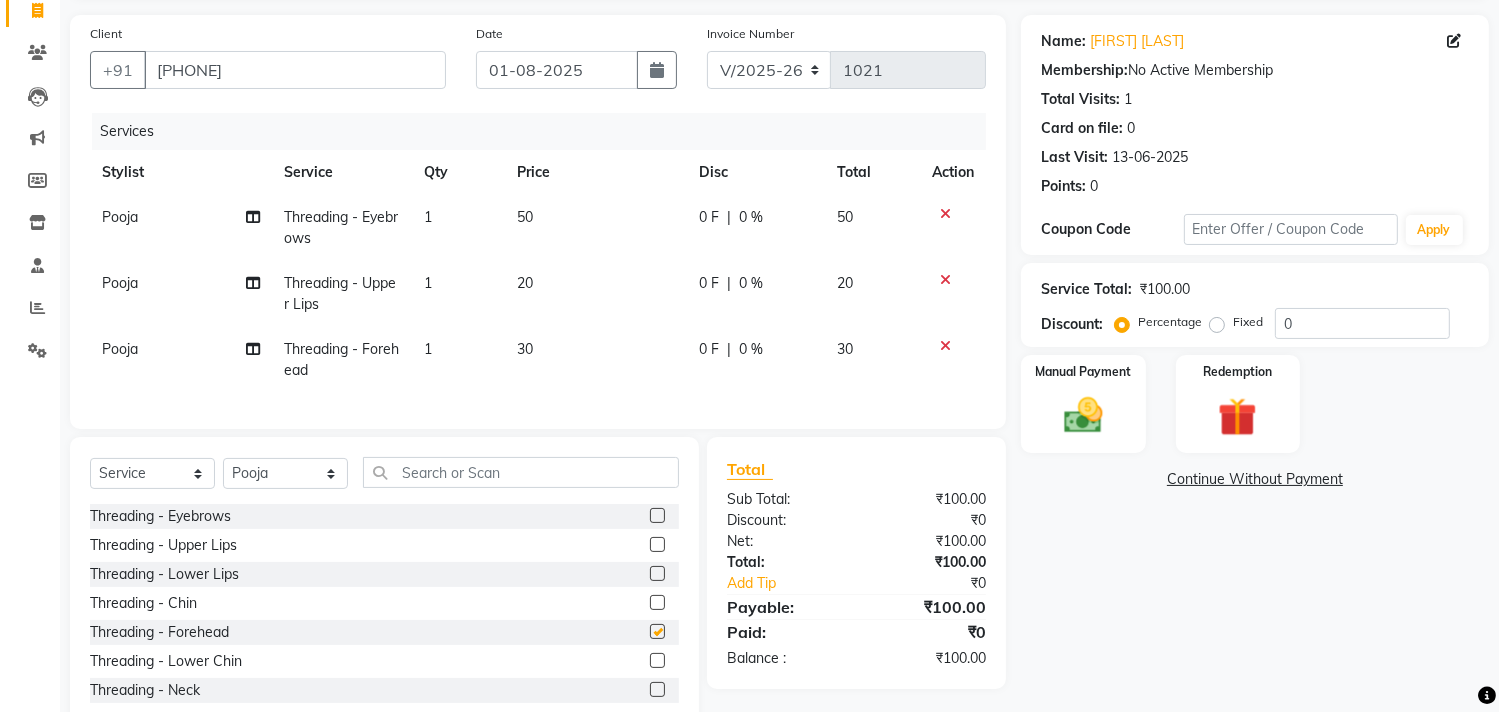checkbox on "false" 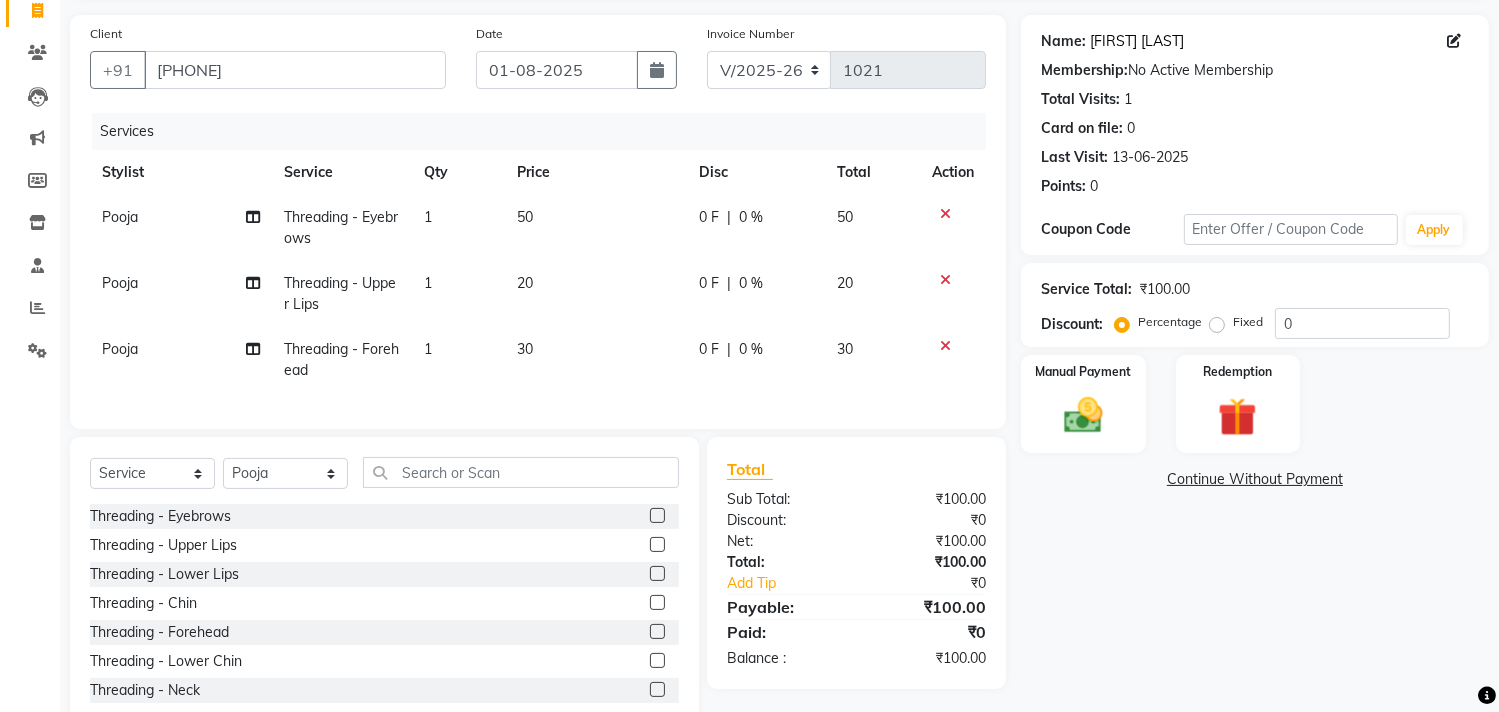 click on "[FIRST] [LAST]" 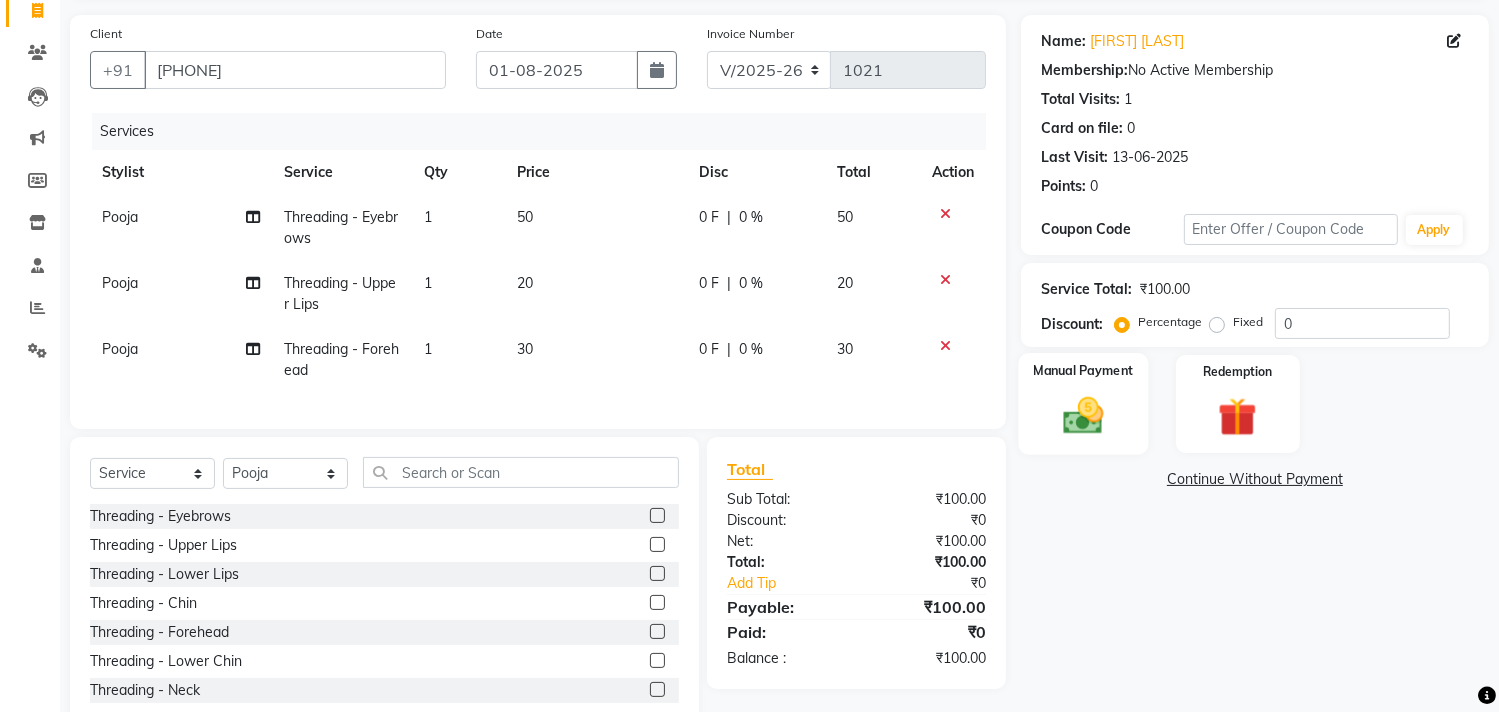 click 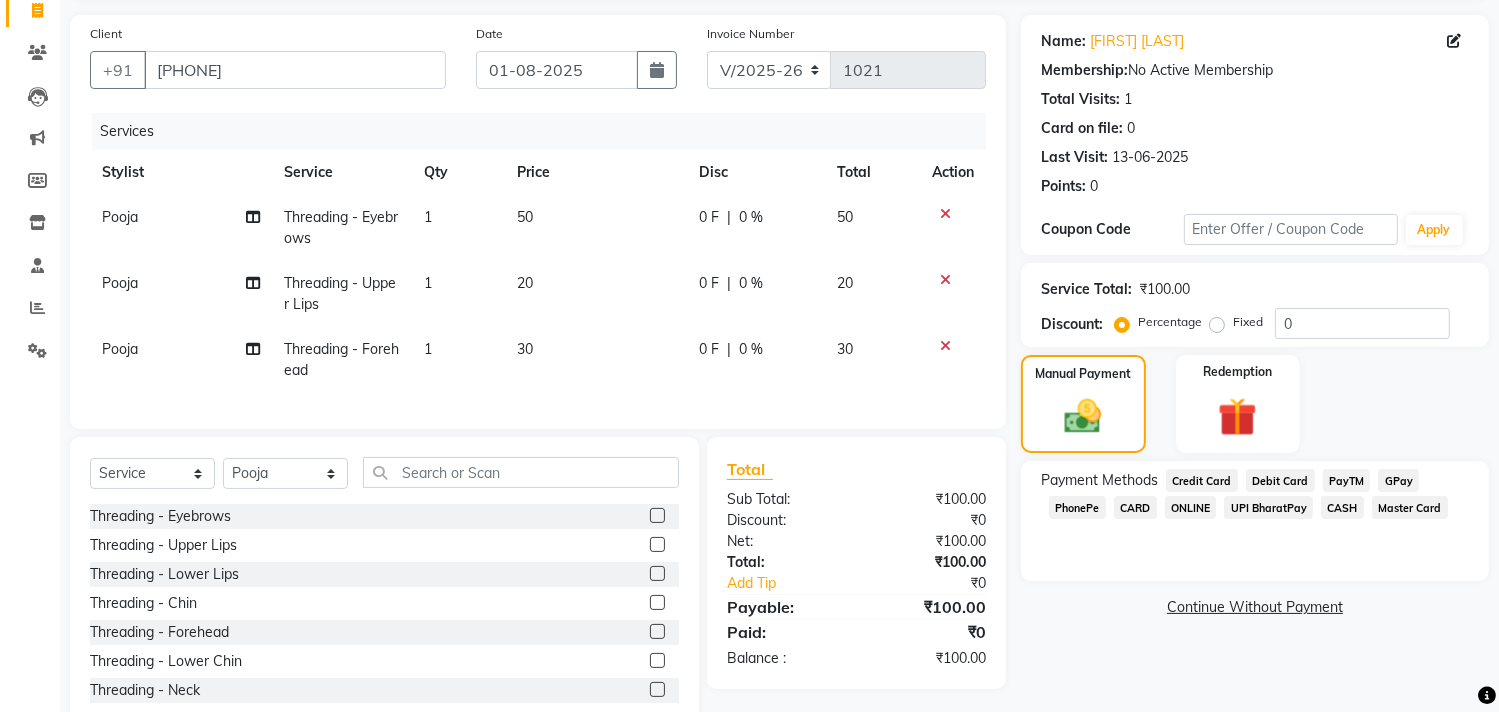 click on "GPay" 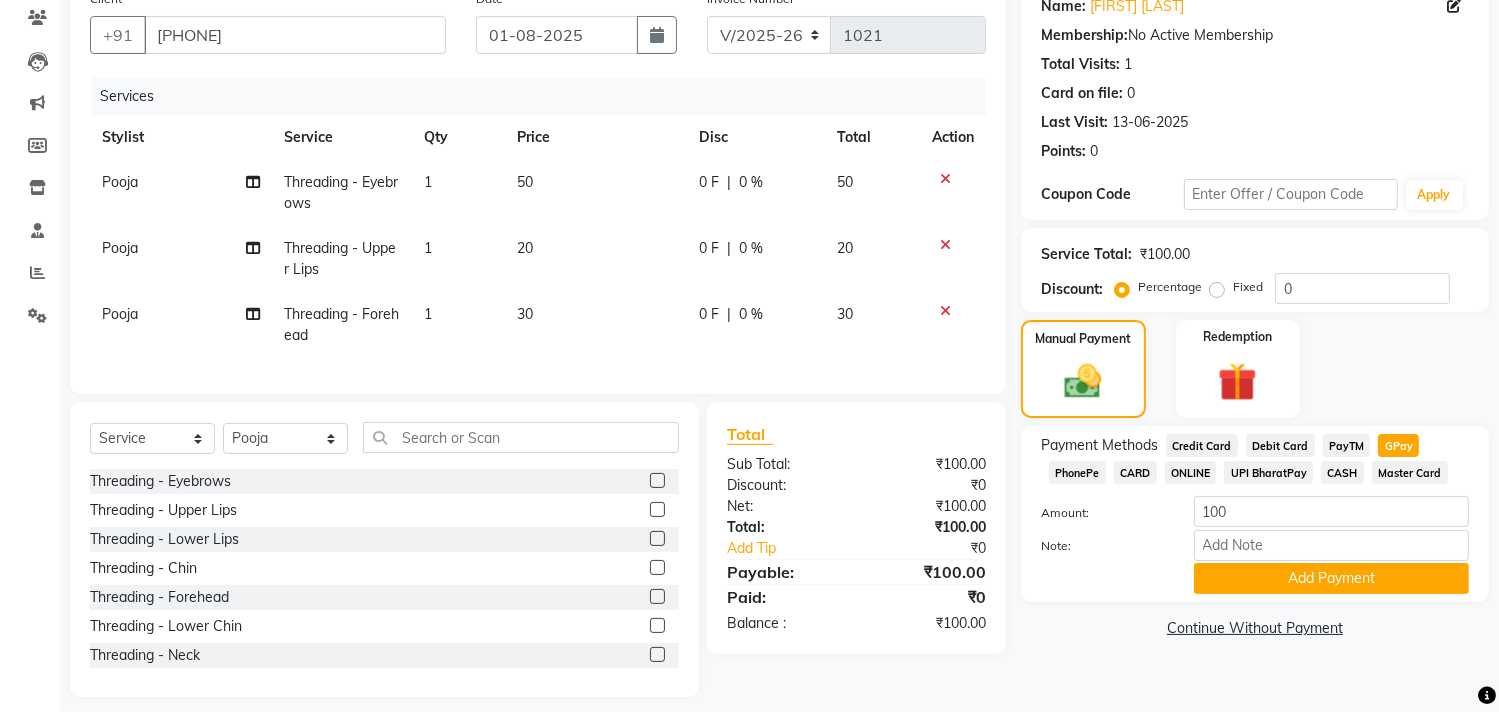 scroll, scrollTop: 200, scrollLeft: 0, axis: vertical 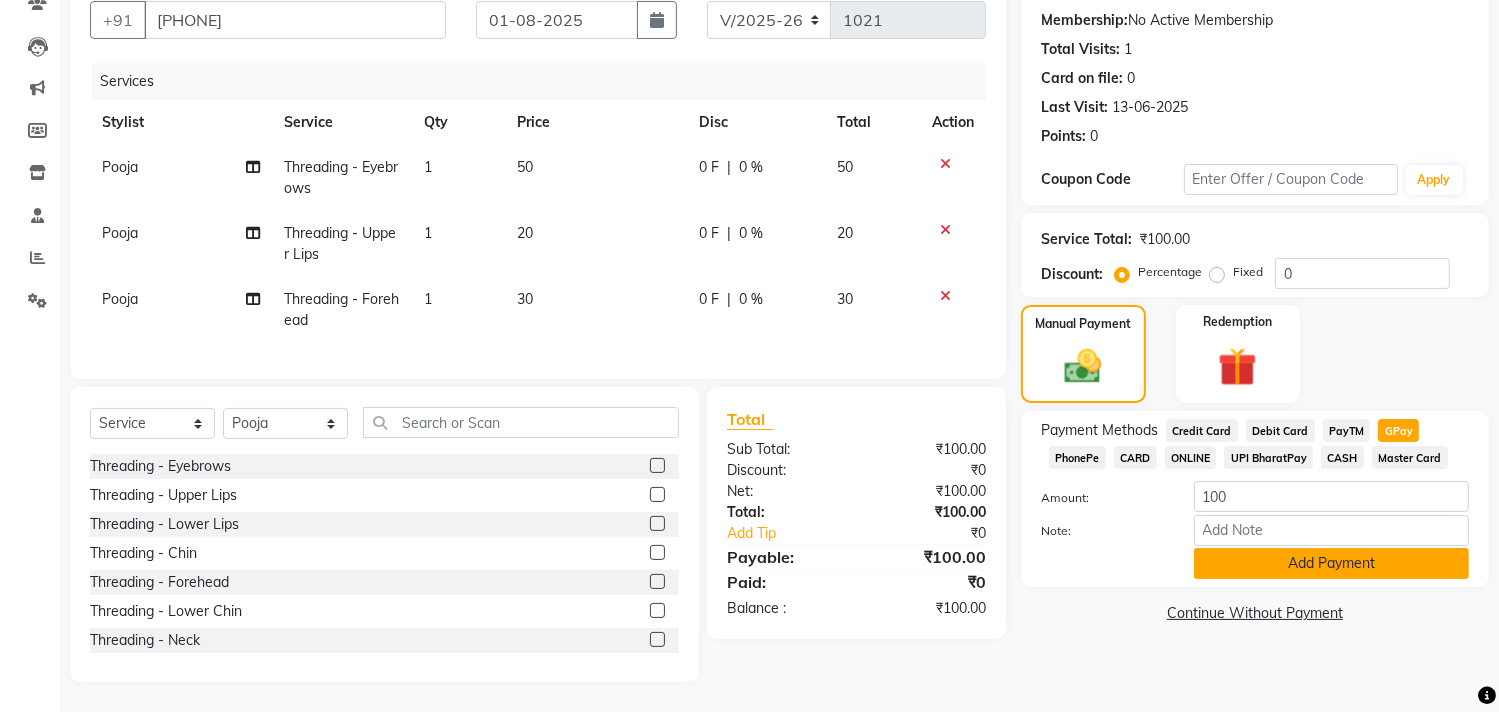 click on "Add Payment" 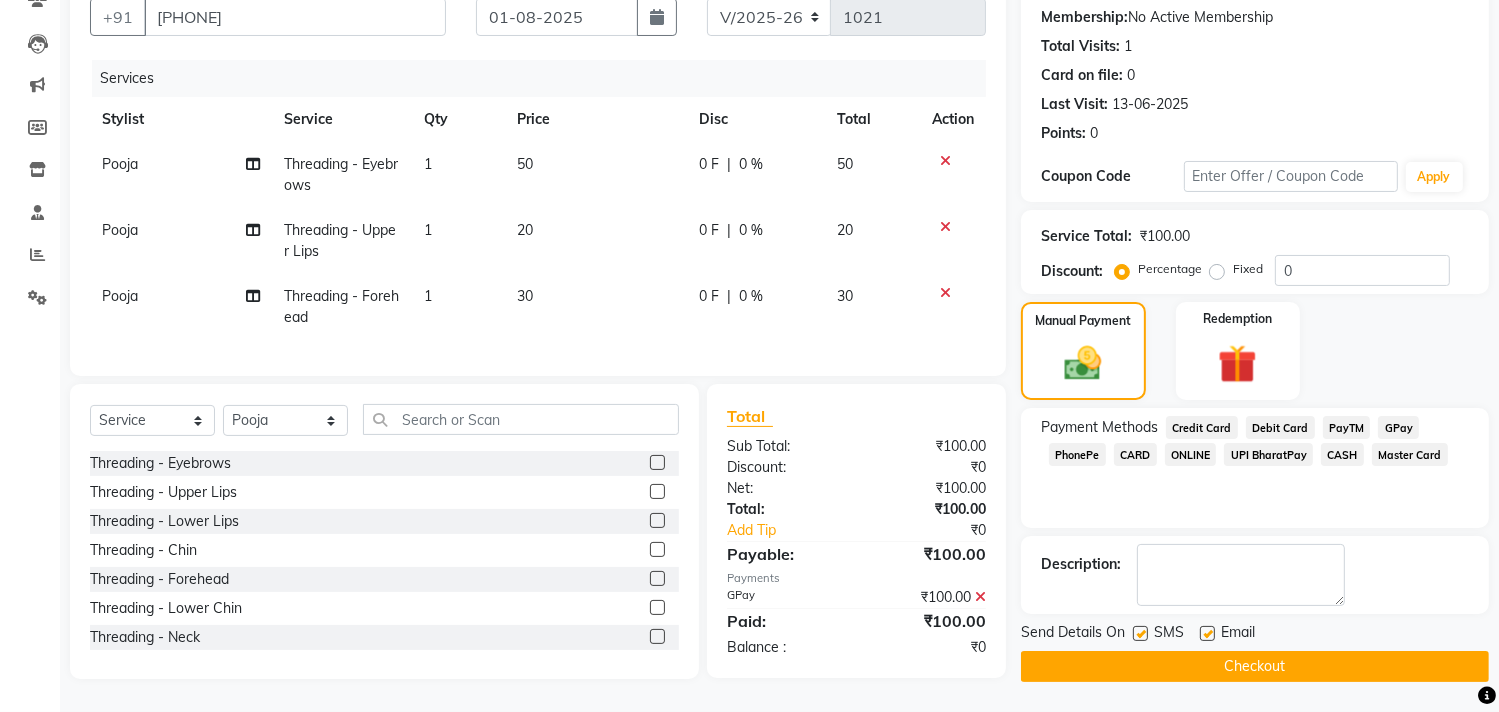 click on "Checkout" 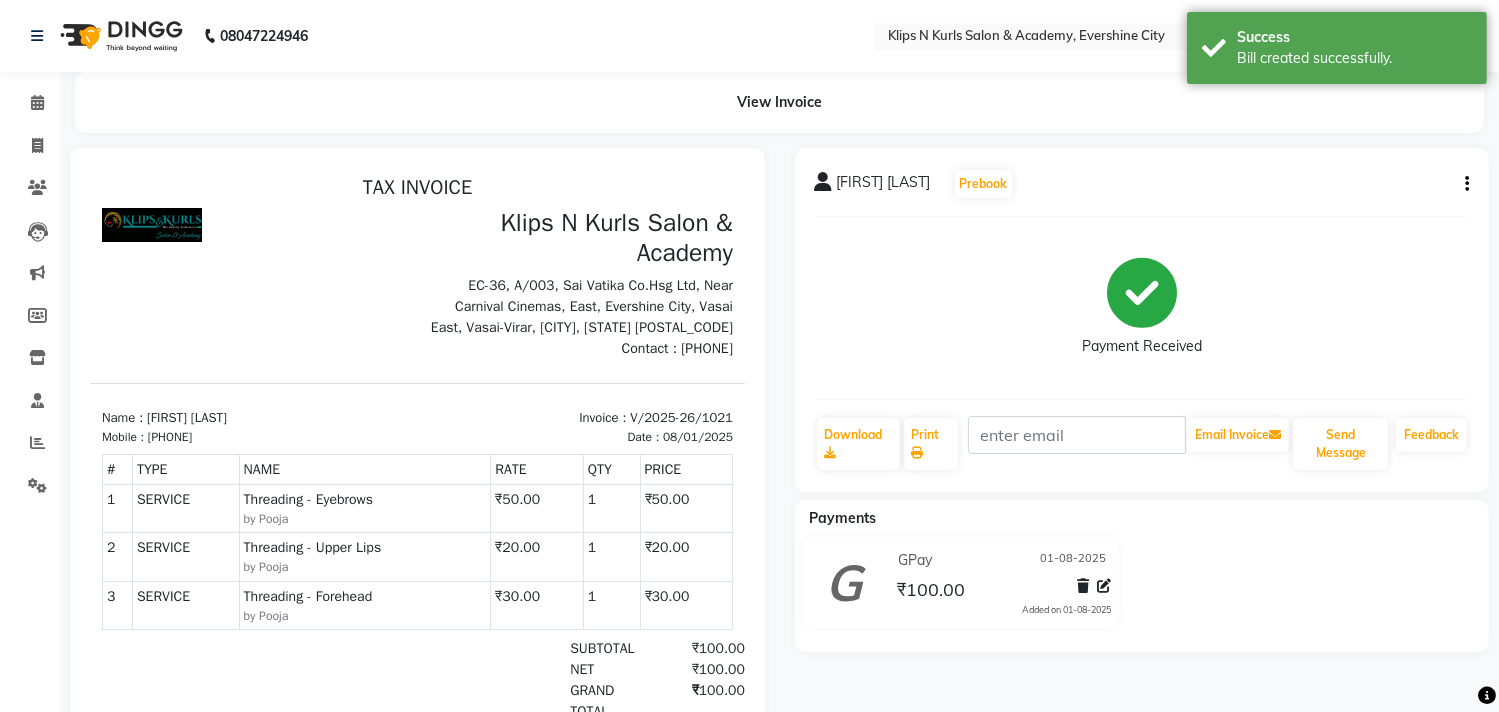 scroll, scrollTop: 0, scrollLeft: 0, axis: both 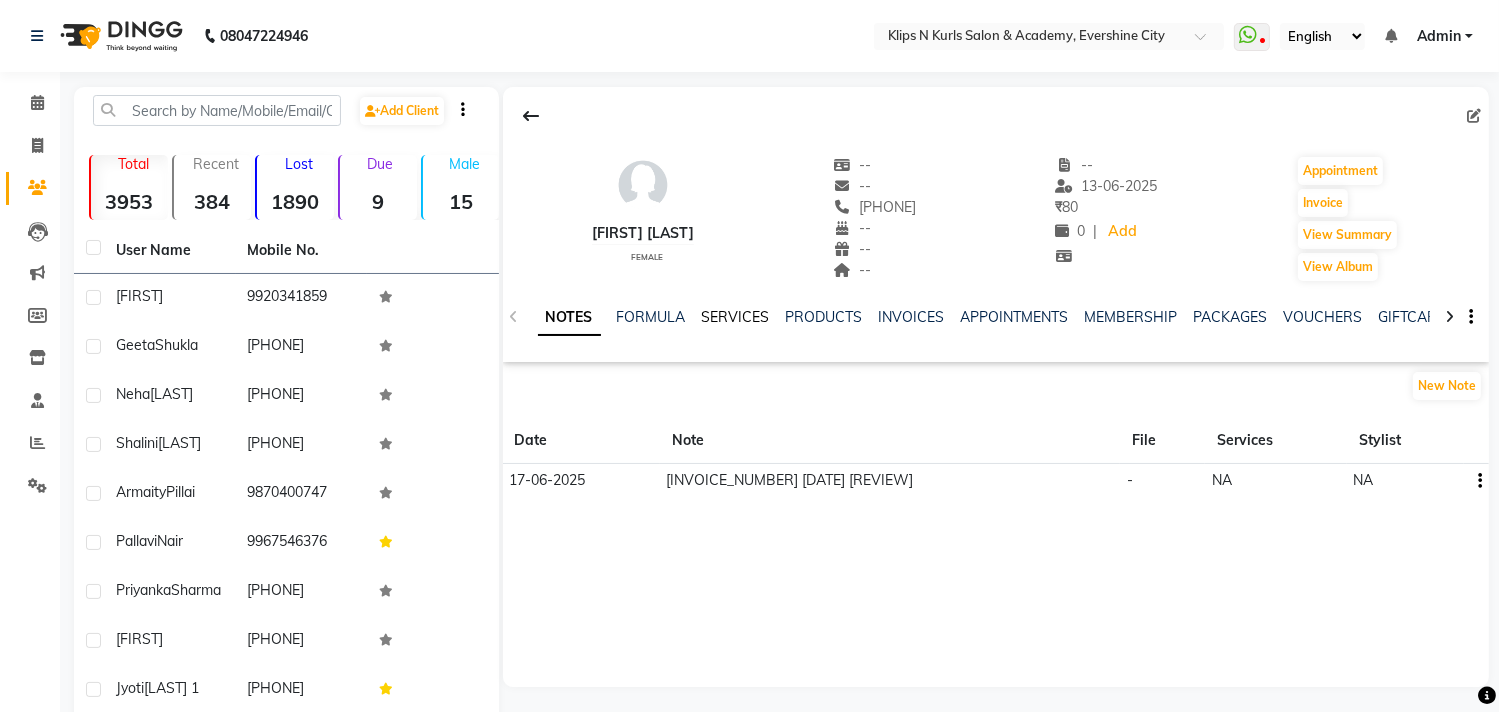 click on "SERVICES" 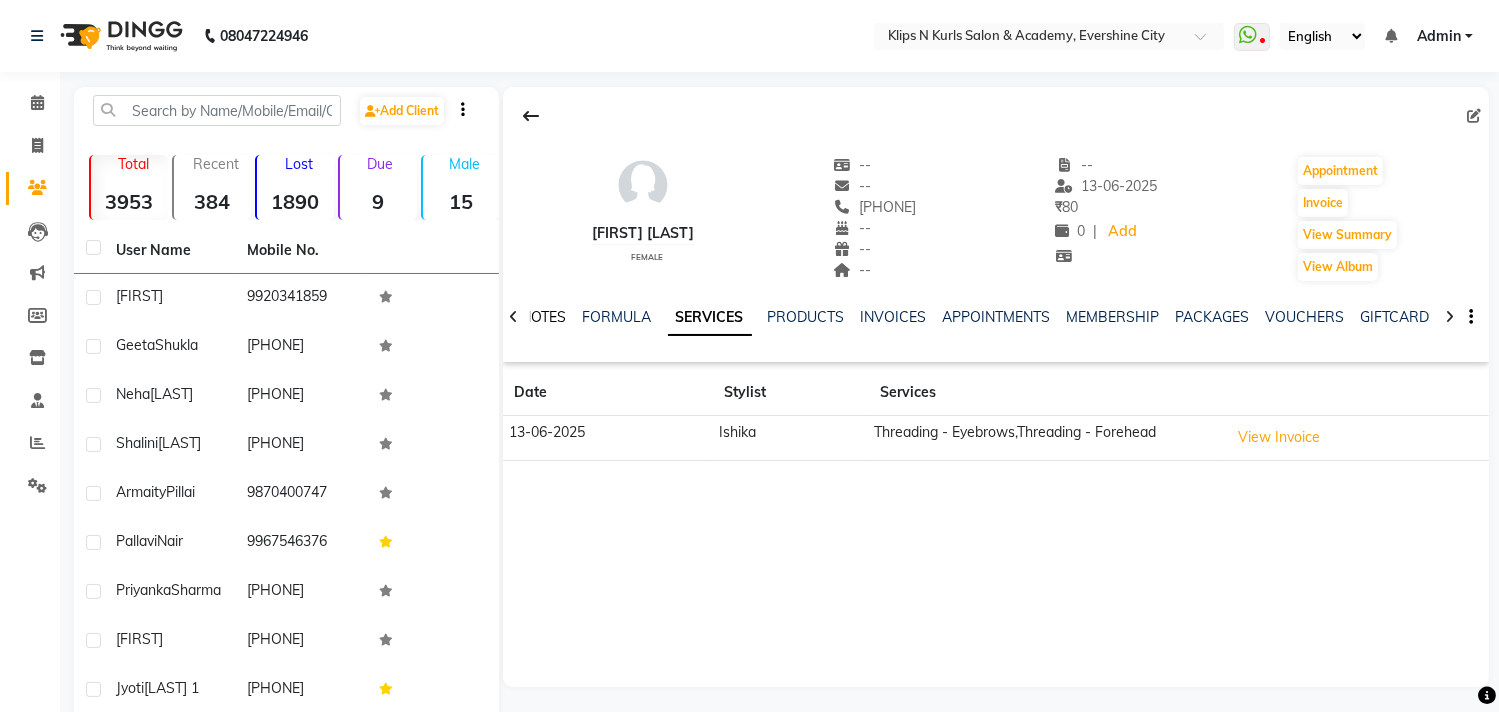 click on "NOTES" 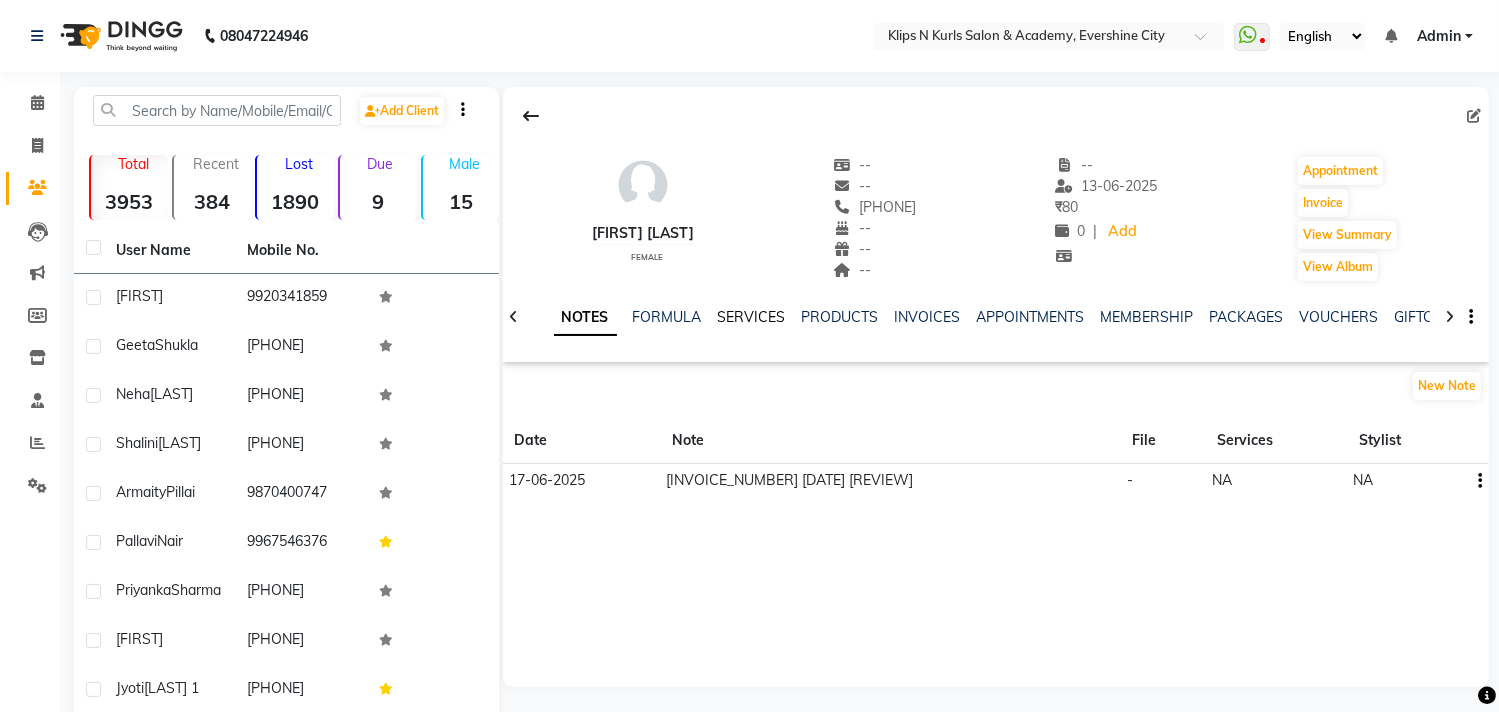 click on "SERVICES" 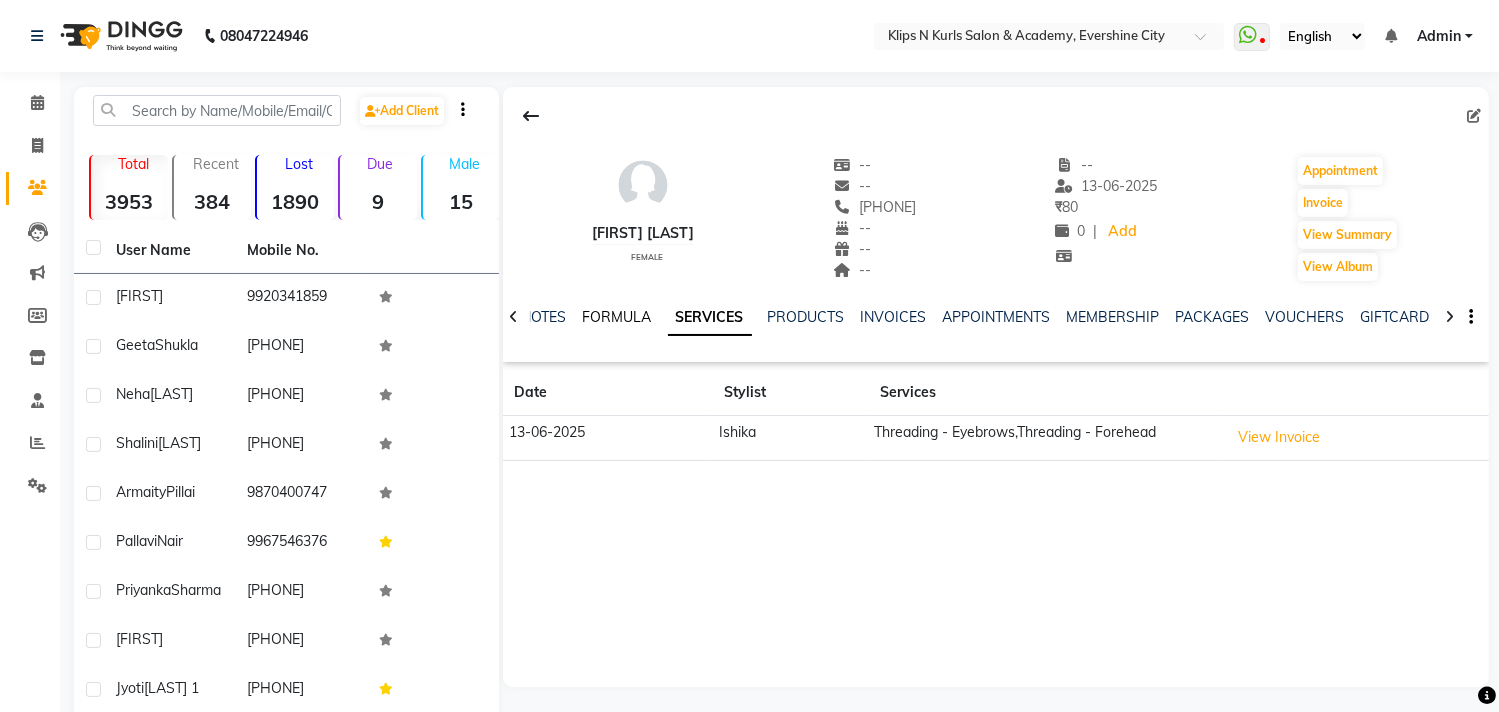click on "FORMULA" 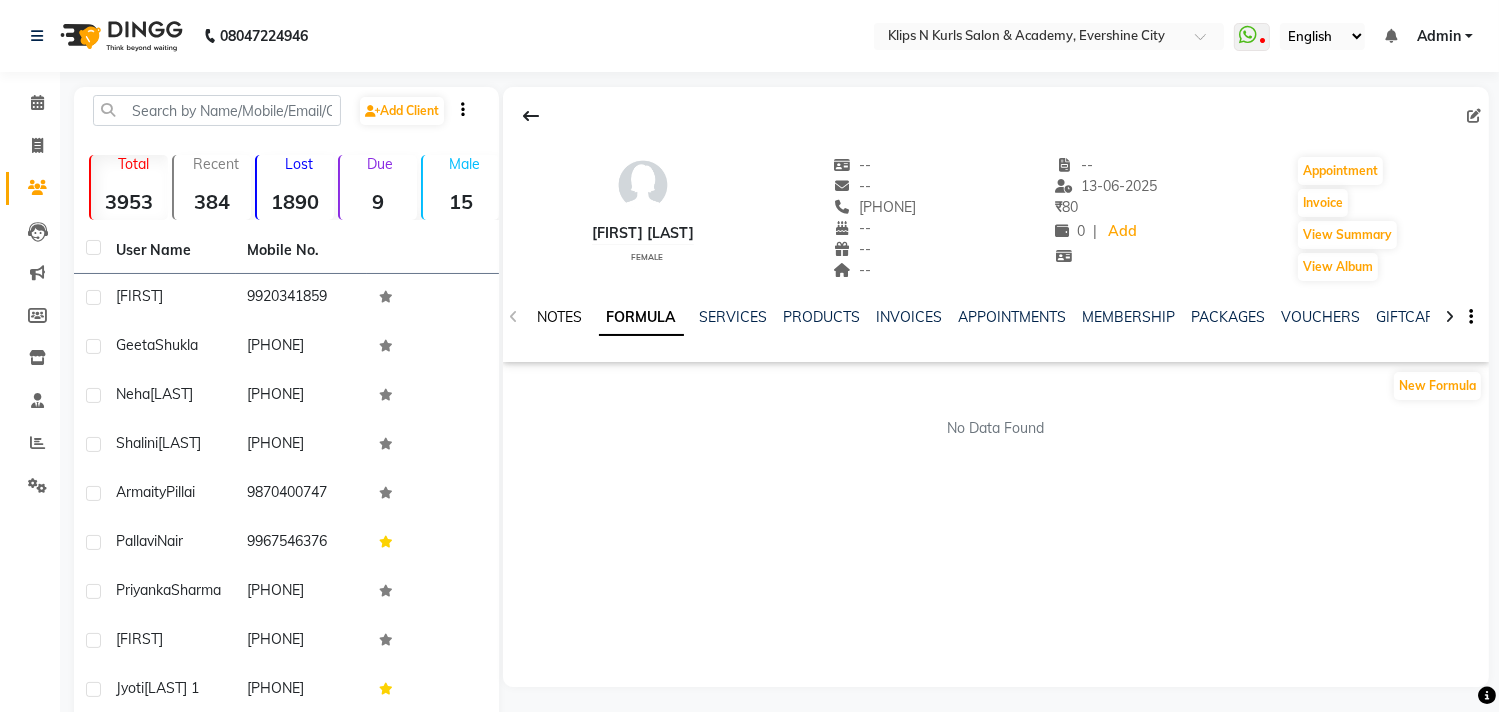 click on "NOTES" 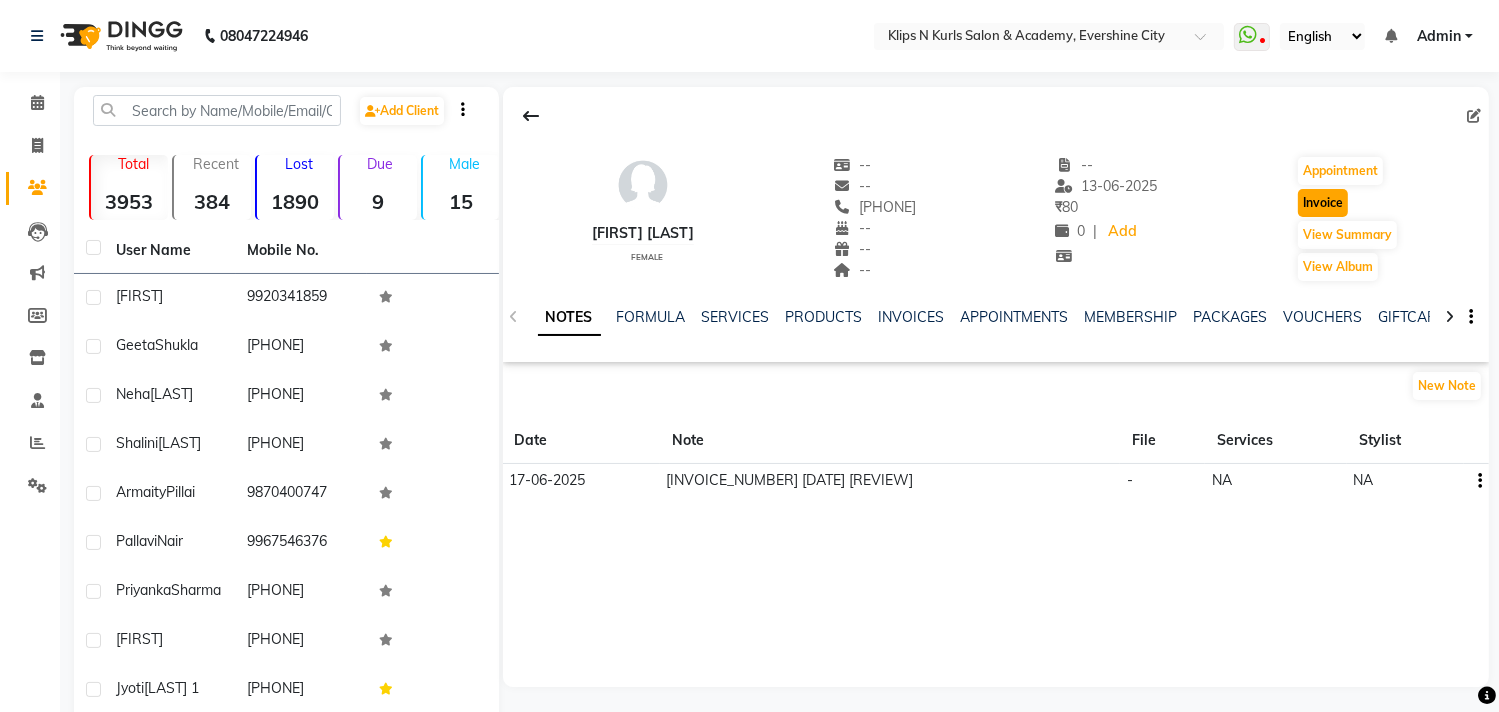 click on "Invoice" 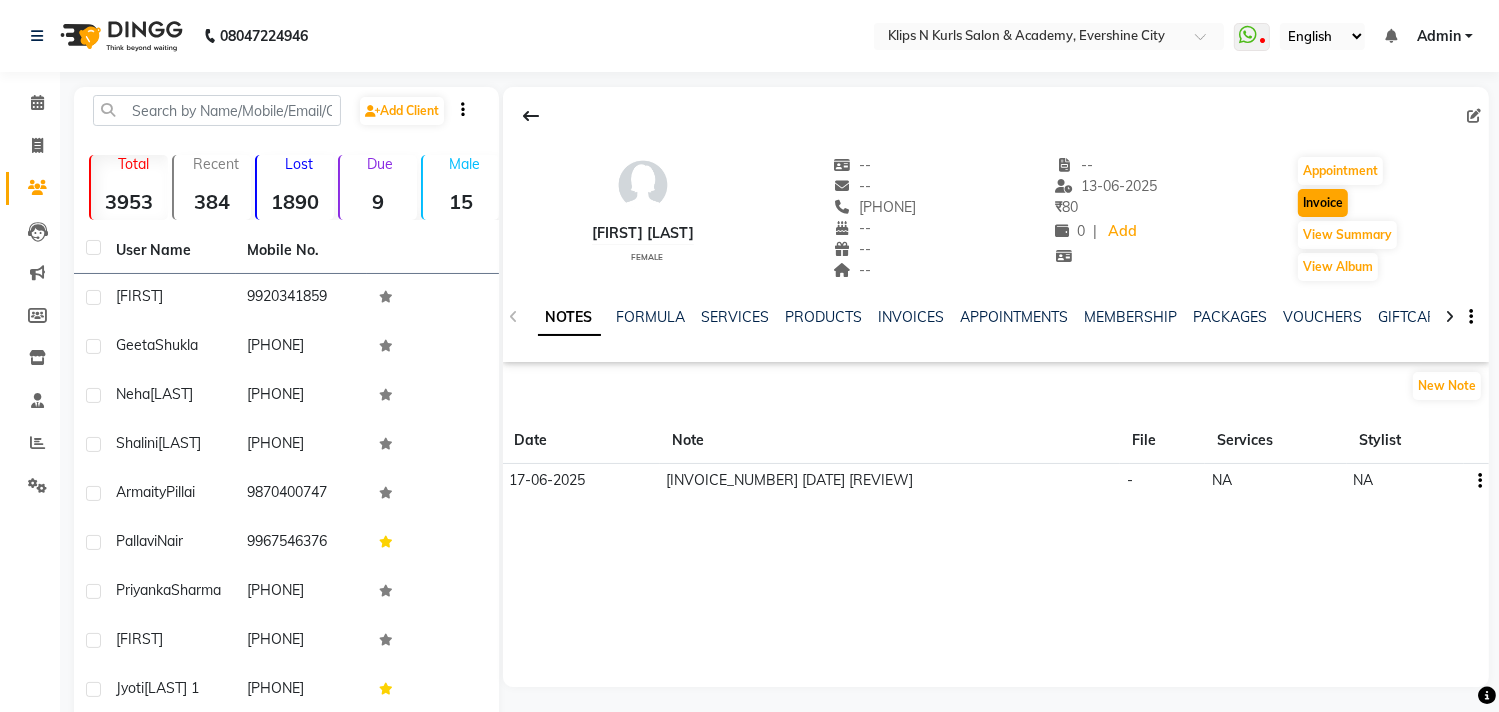 select on "124" 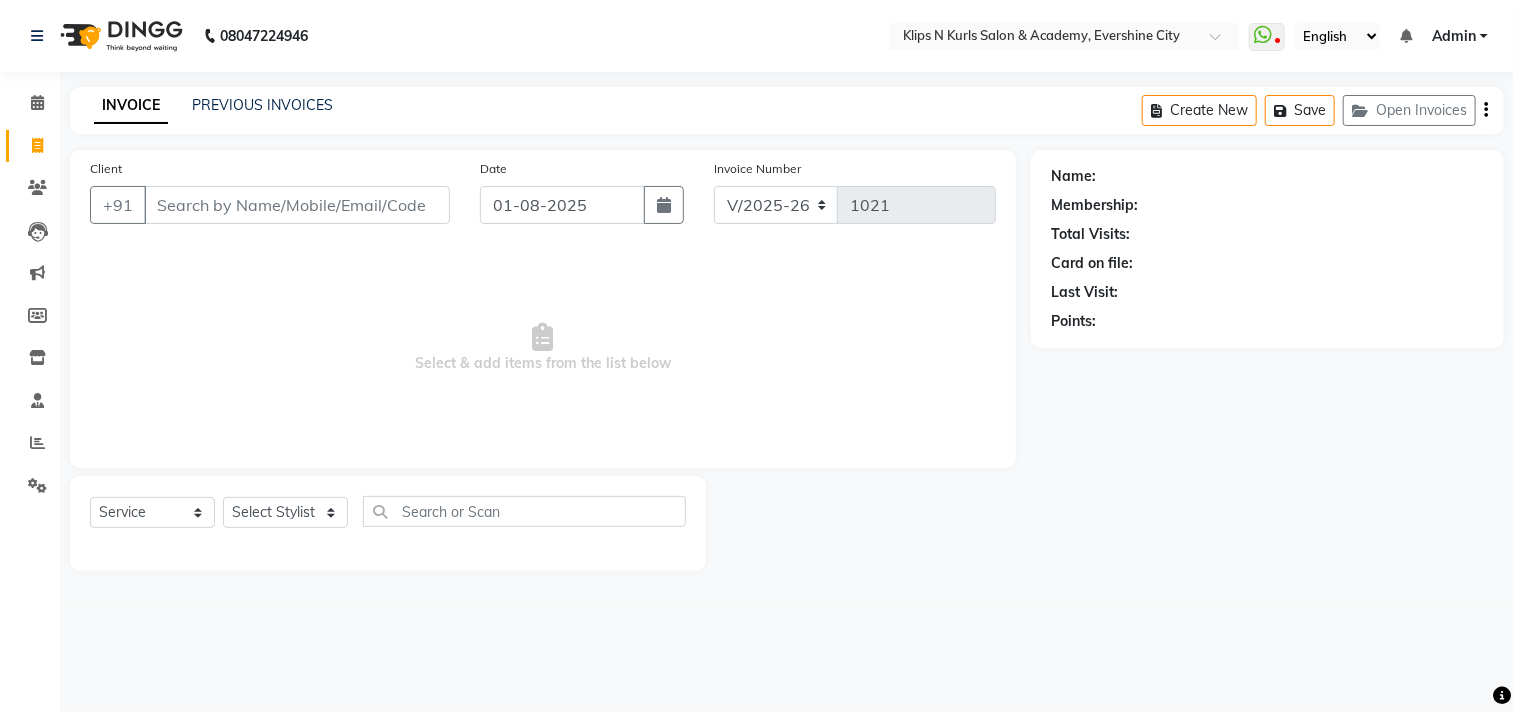 type on "[PHONE]" 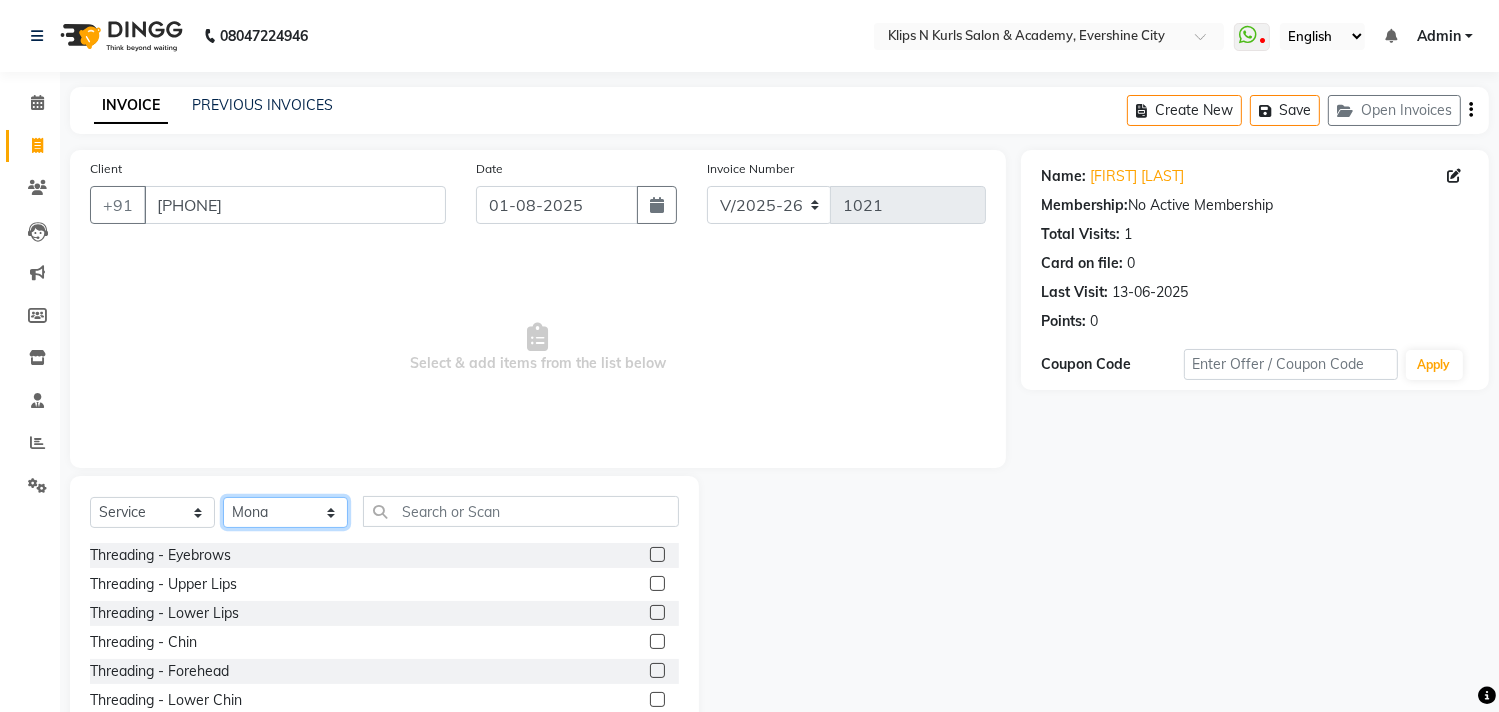 click on "[SELECT_STYLIST] [FIRST] [FRONT_DESK] [FIRST] [FIRST] [FIRST] [FIRST] [FIRST] [FIRST]" 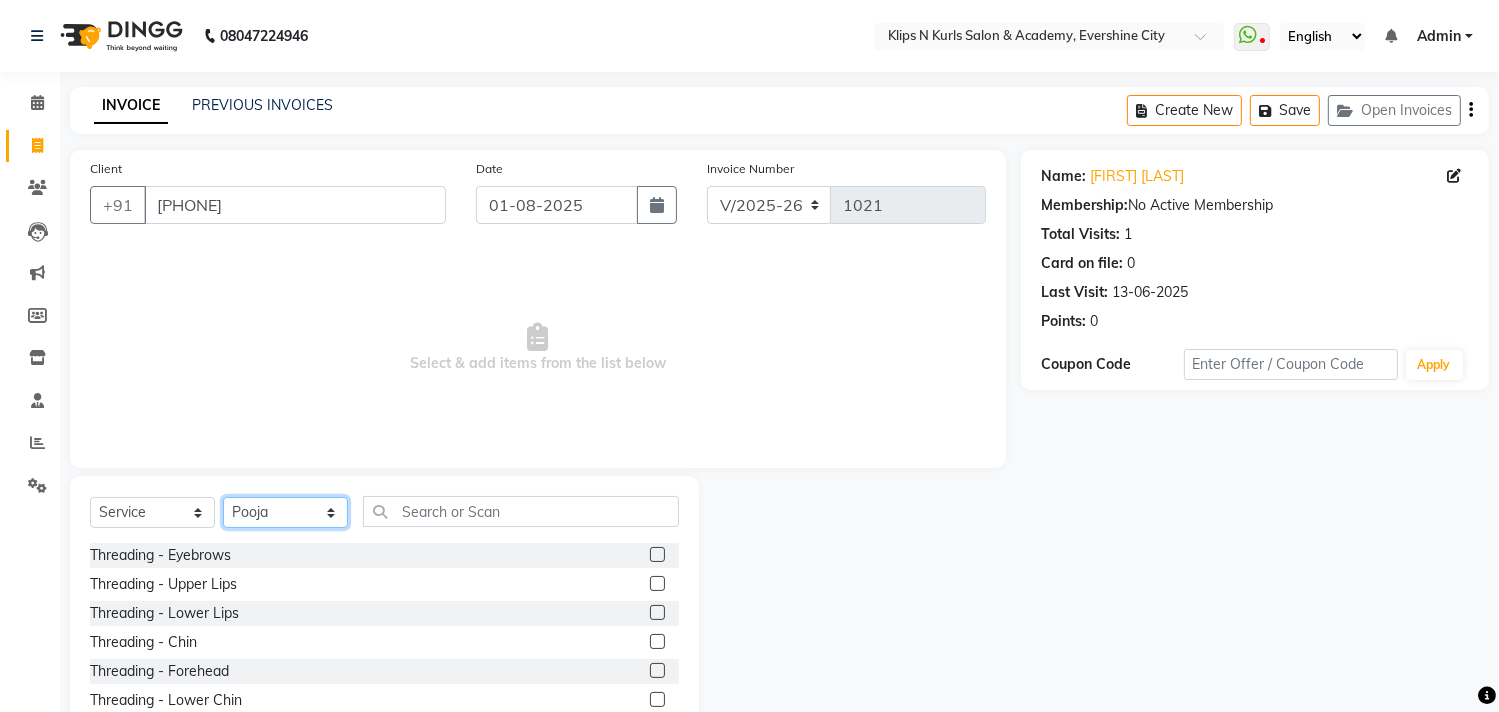 click on "[SELECT_STYLIST] [FIRST] [FRONT_DESK] [FIRST] [FIRST] [FIRST] [FIRST] [FIRST] [FIRST]" 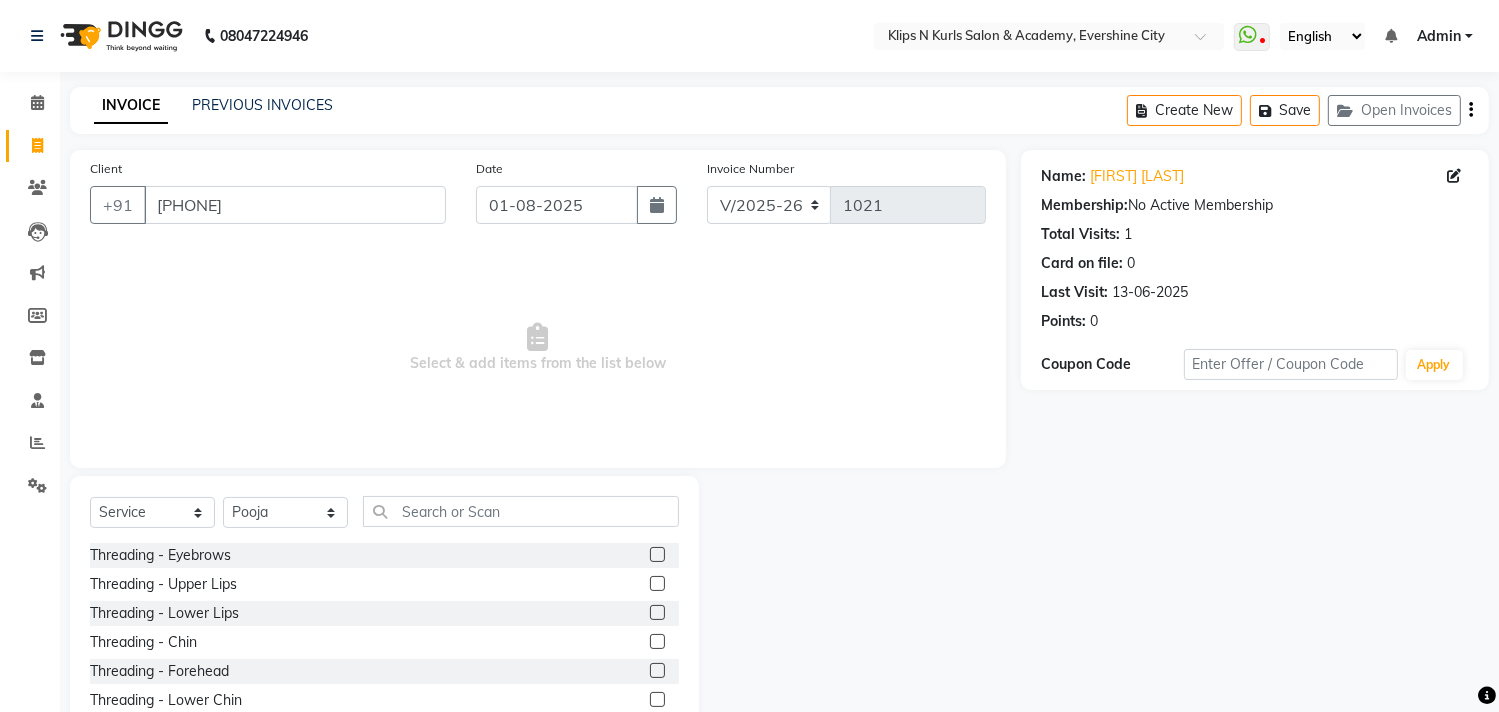 click 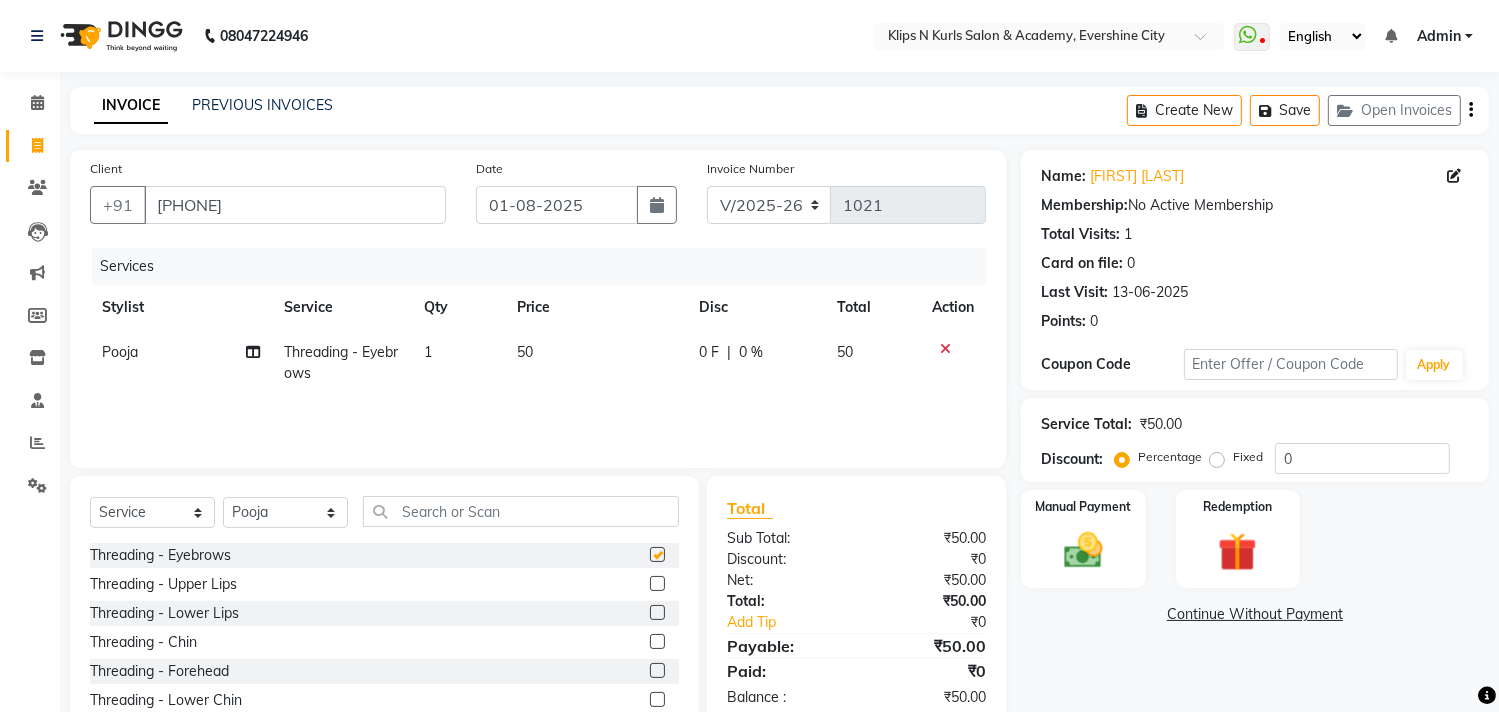 checkbox on "false" 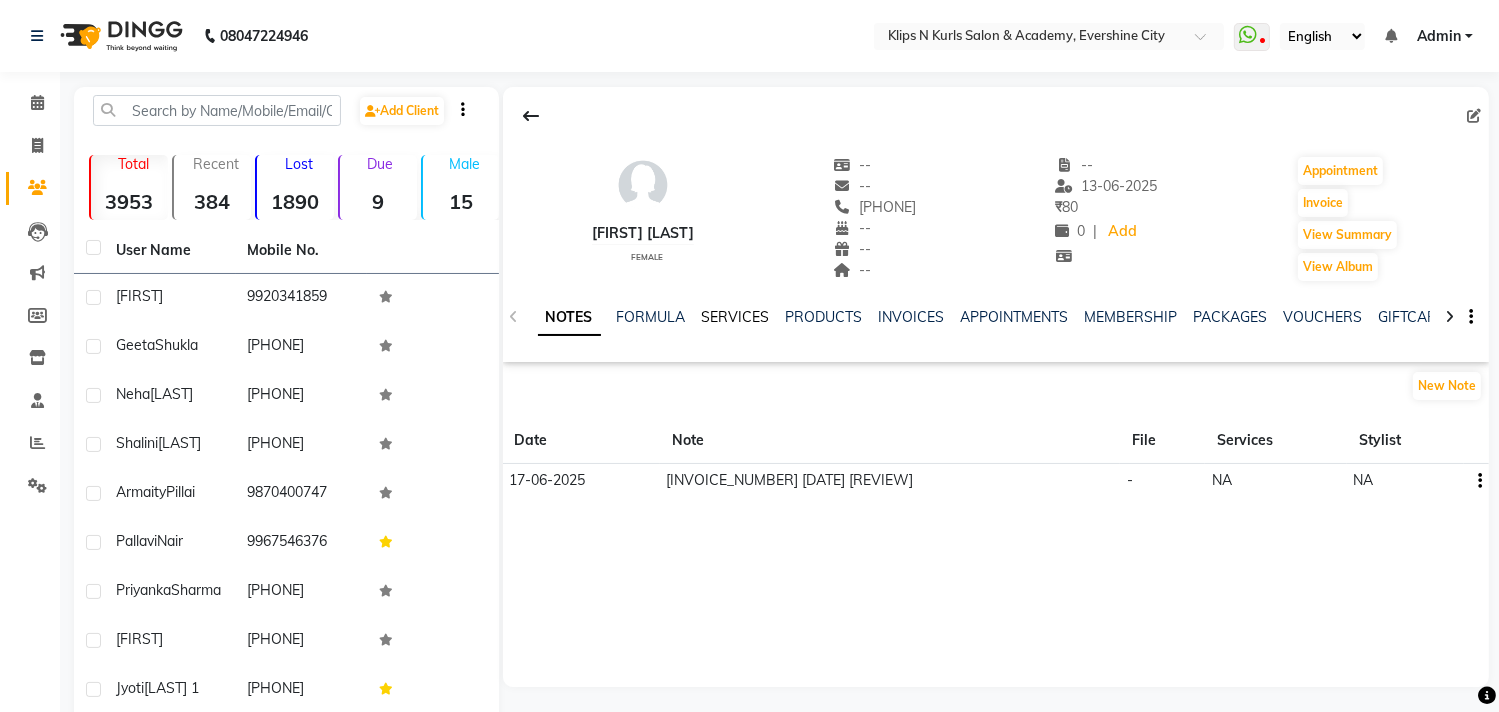 click on "SERVICES" 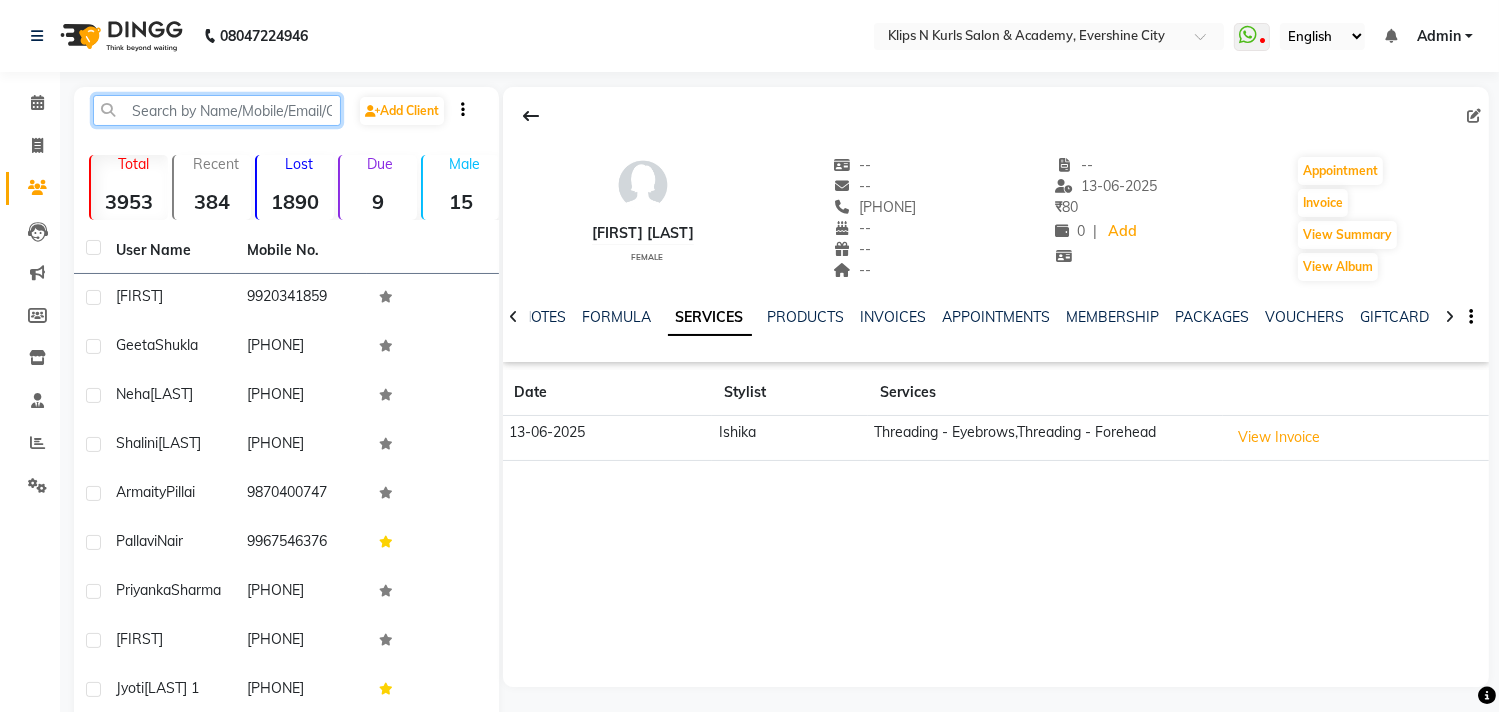 click 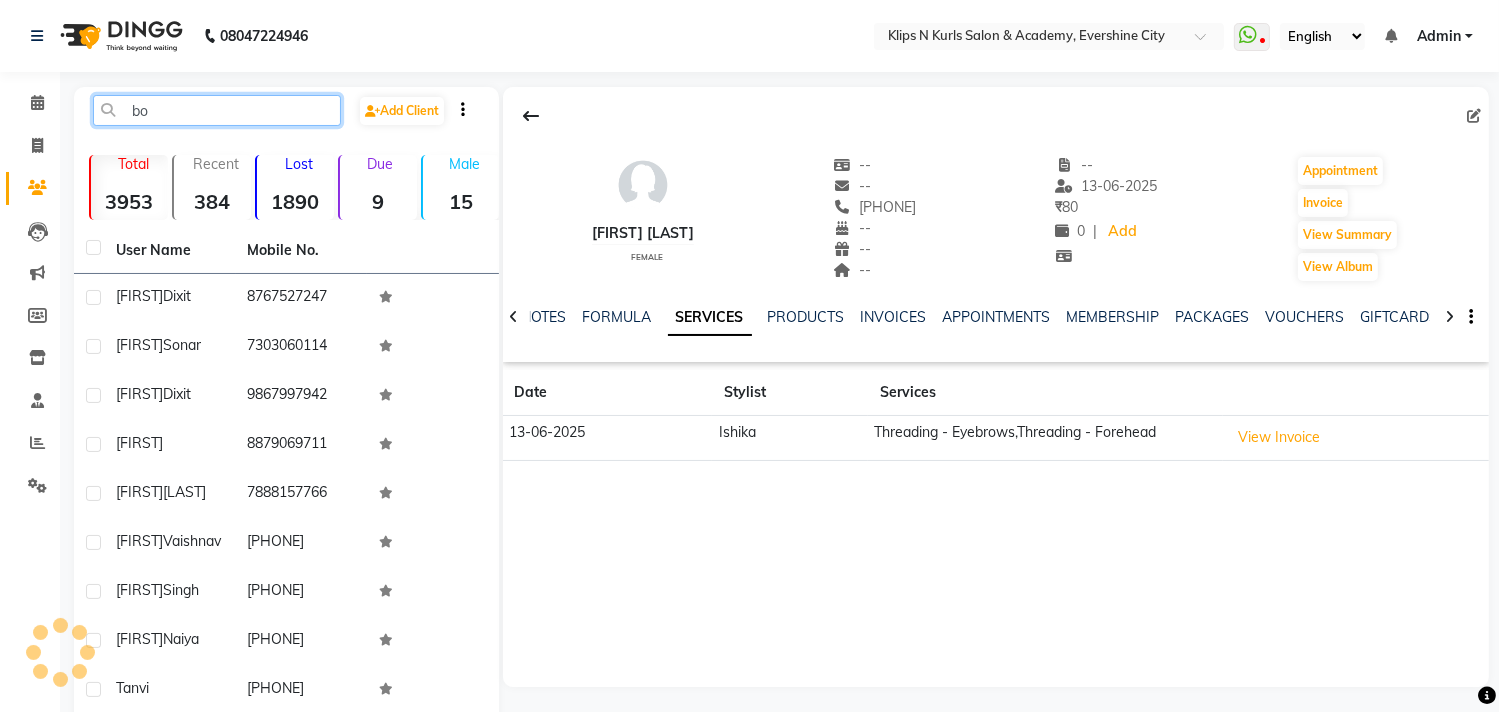 type on "b" 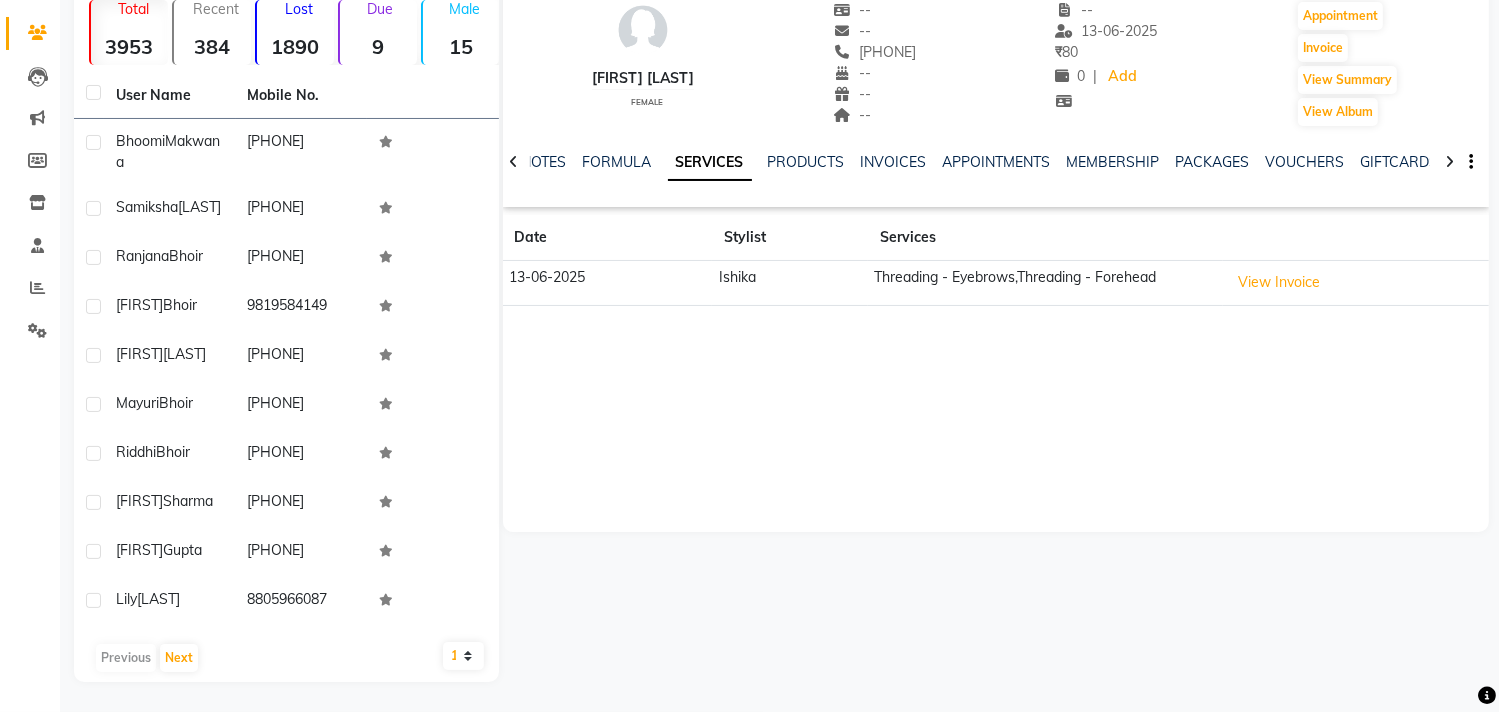 scroll, scrollTop: 223, scrollLeft: 0, axis: vertical 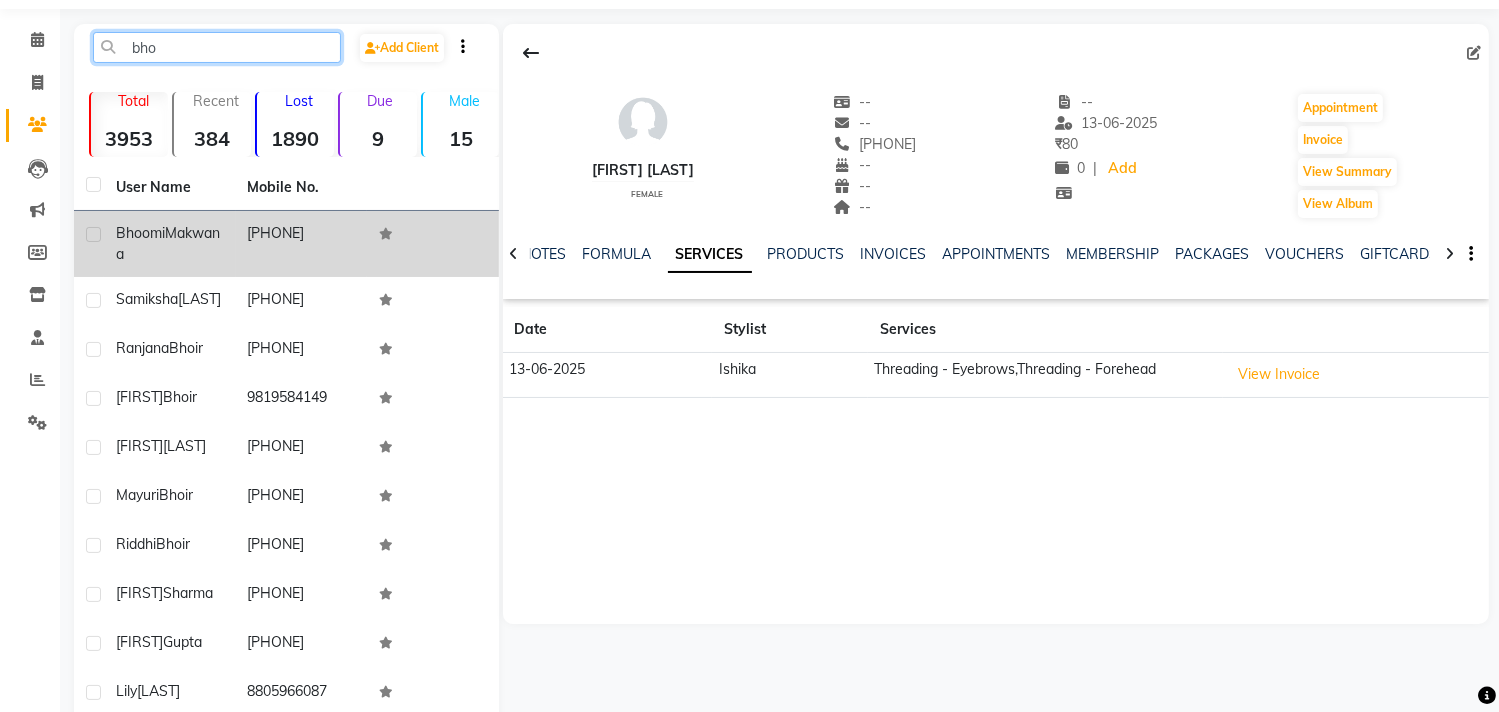 type on "bho" 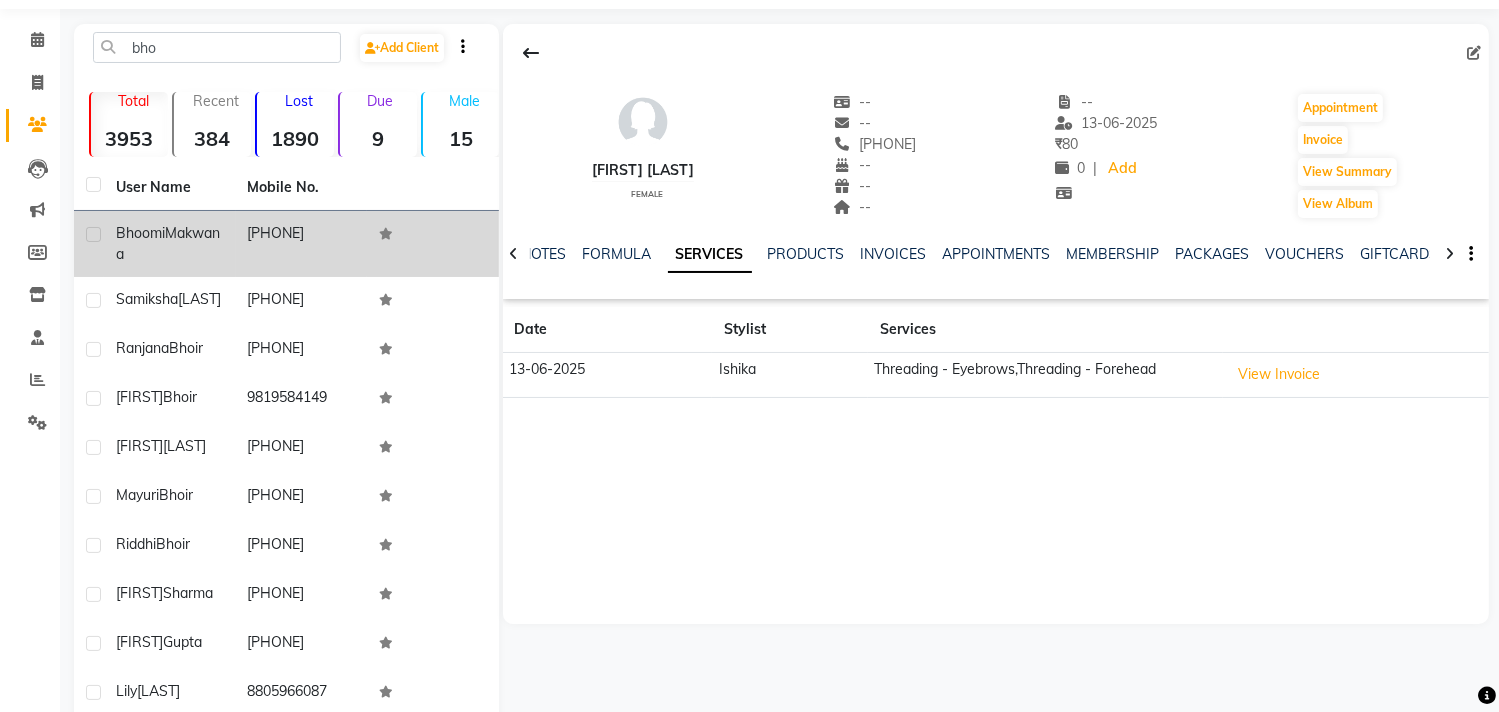 click on "[PHONE]" 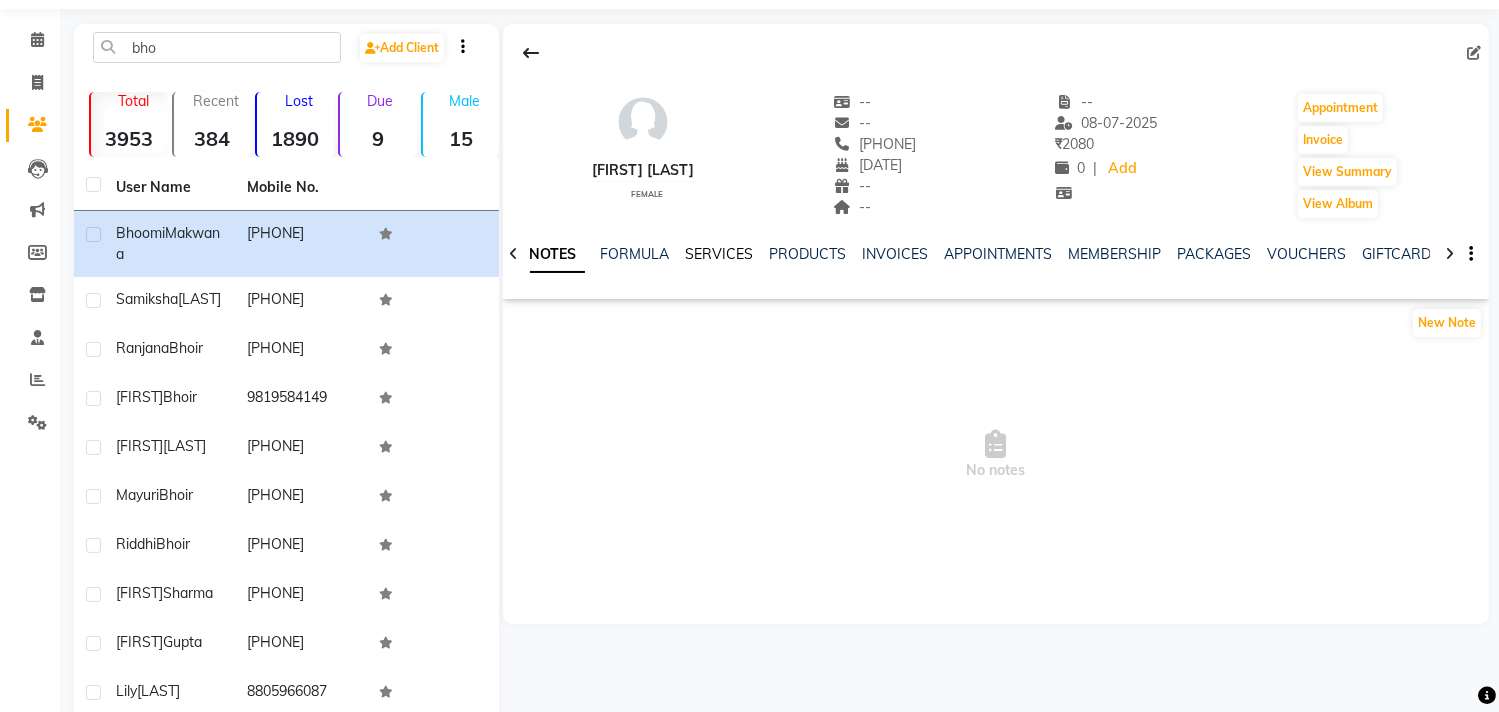 click on "SERVICES" 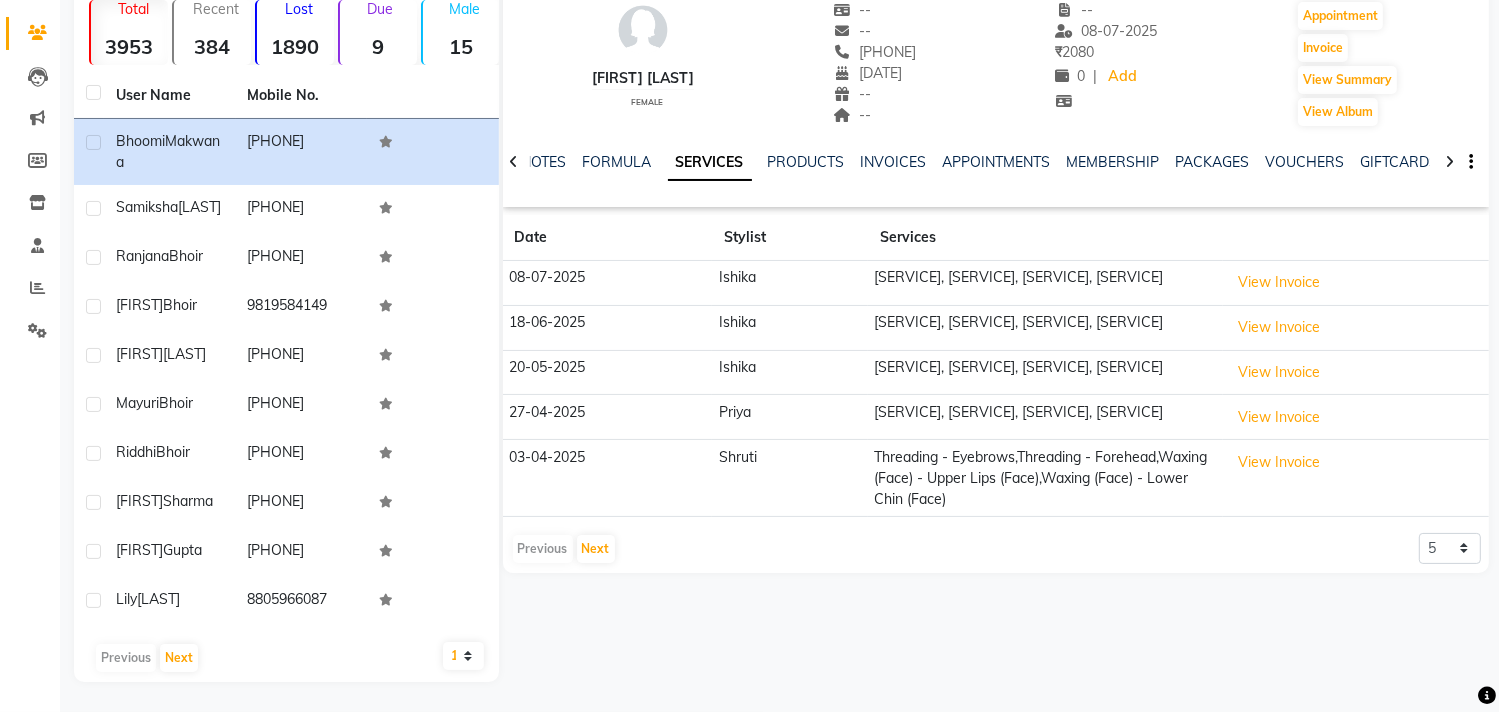 scroll, scrollTop: 223, scrollLeft: 0, axis: vertical 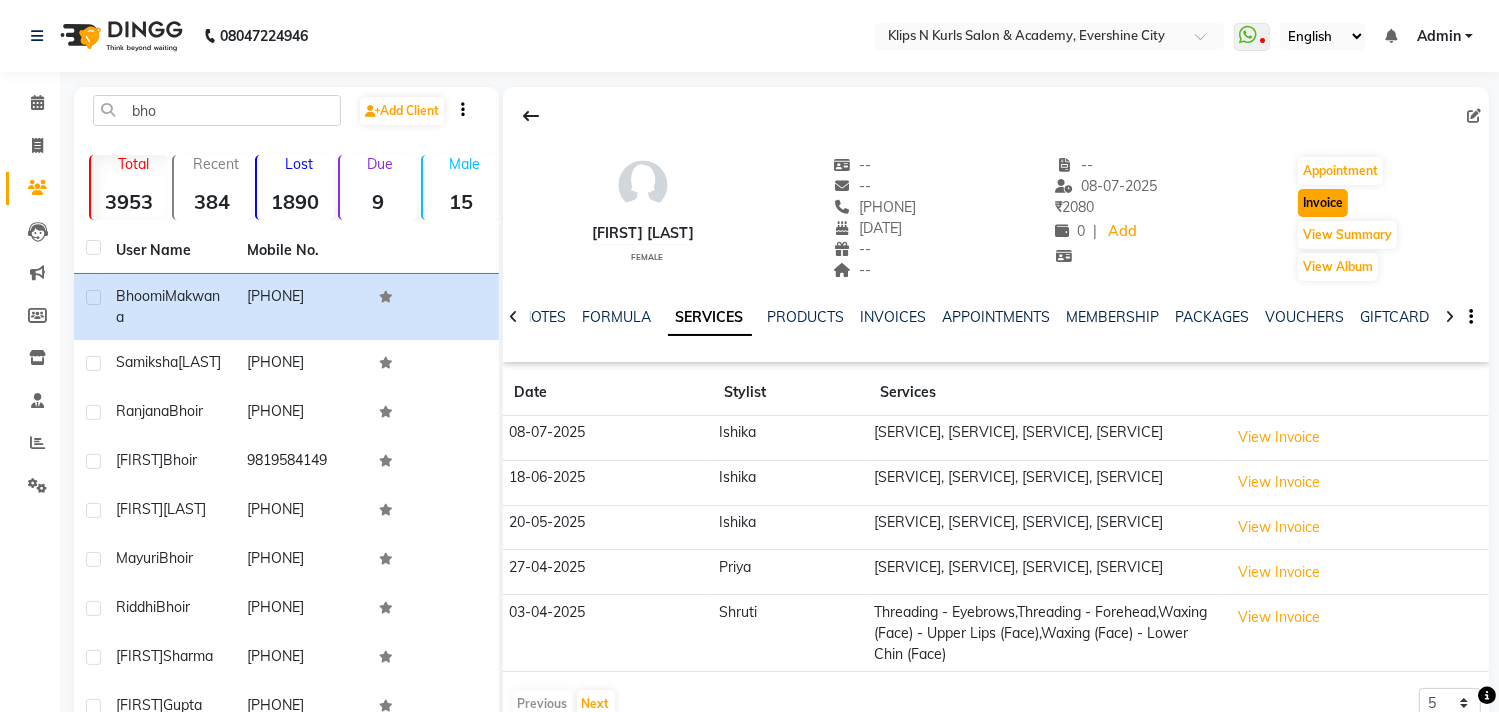 click on "Invoice" 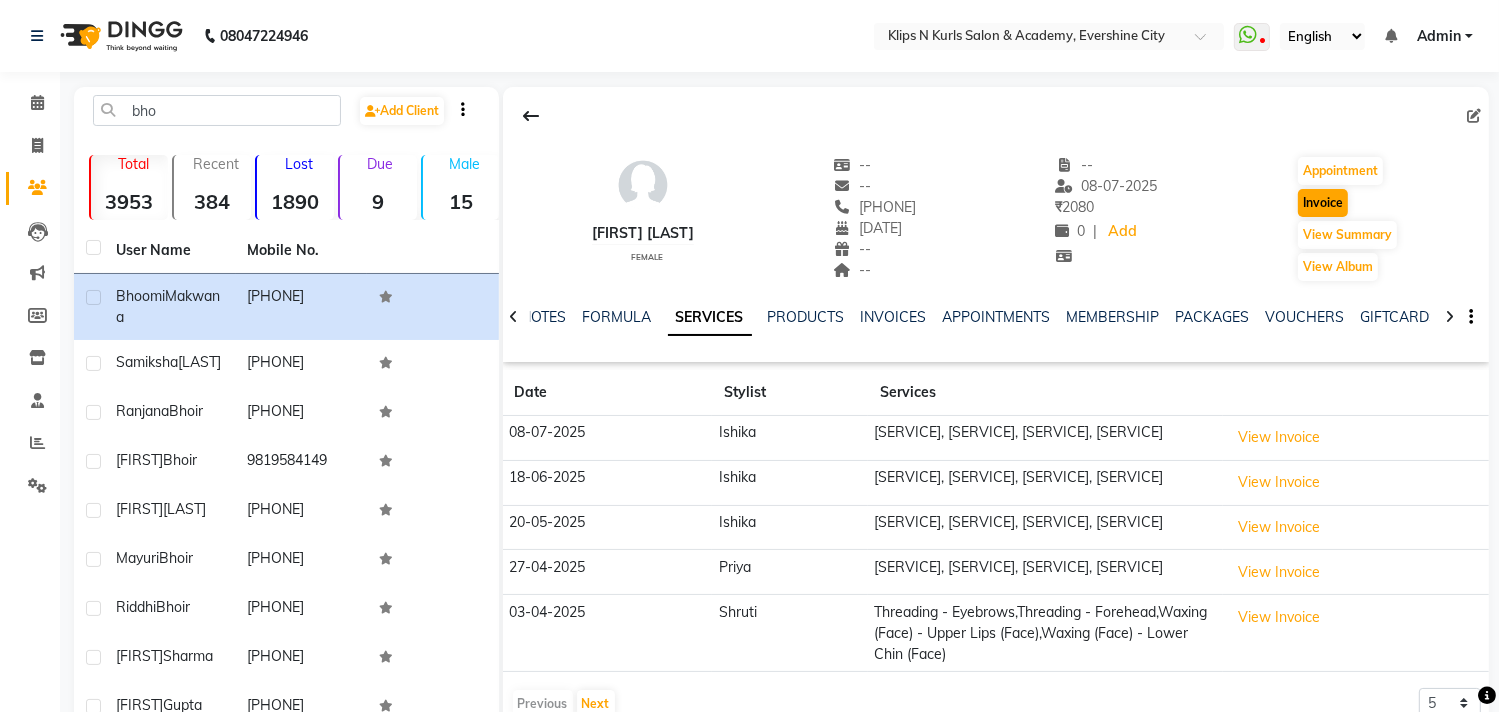 select on "124" 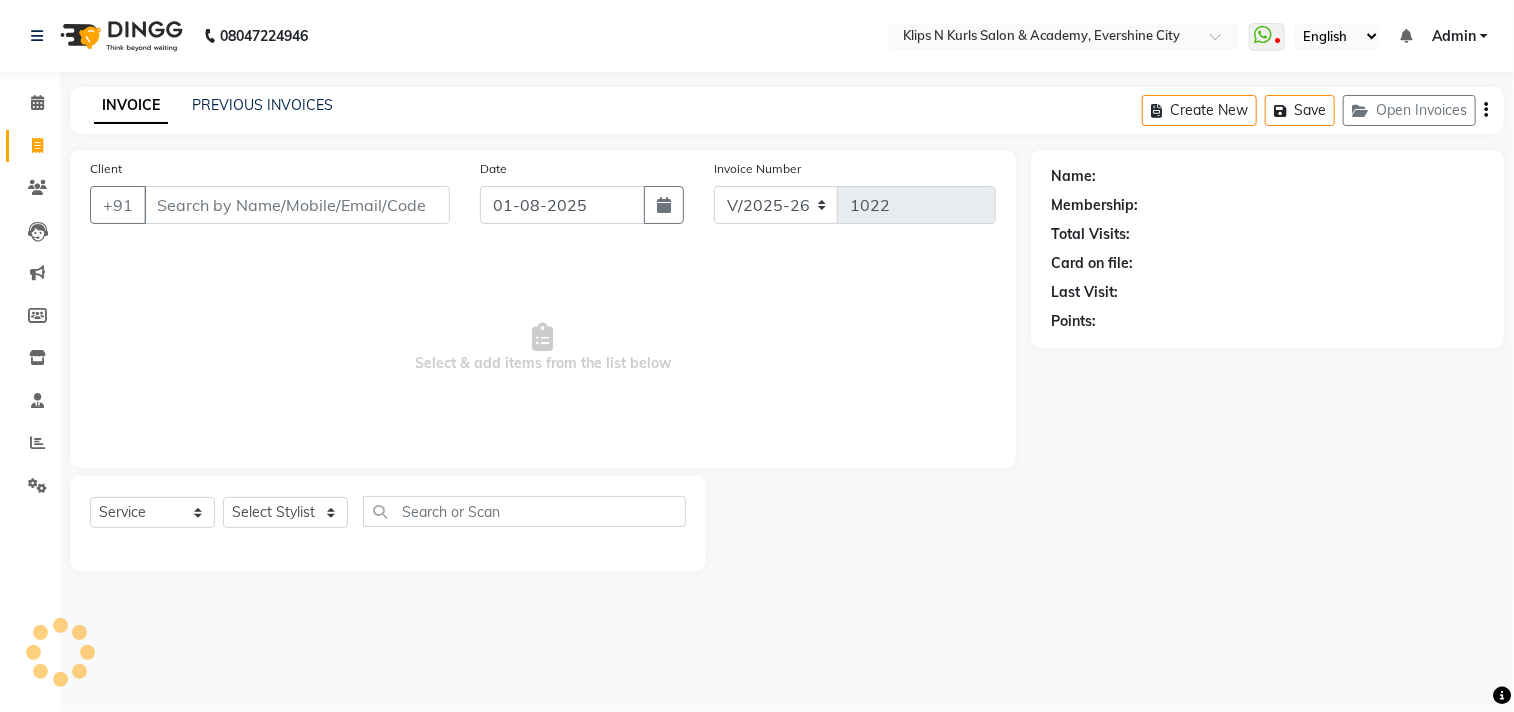 type on "[PHONE]" 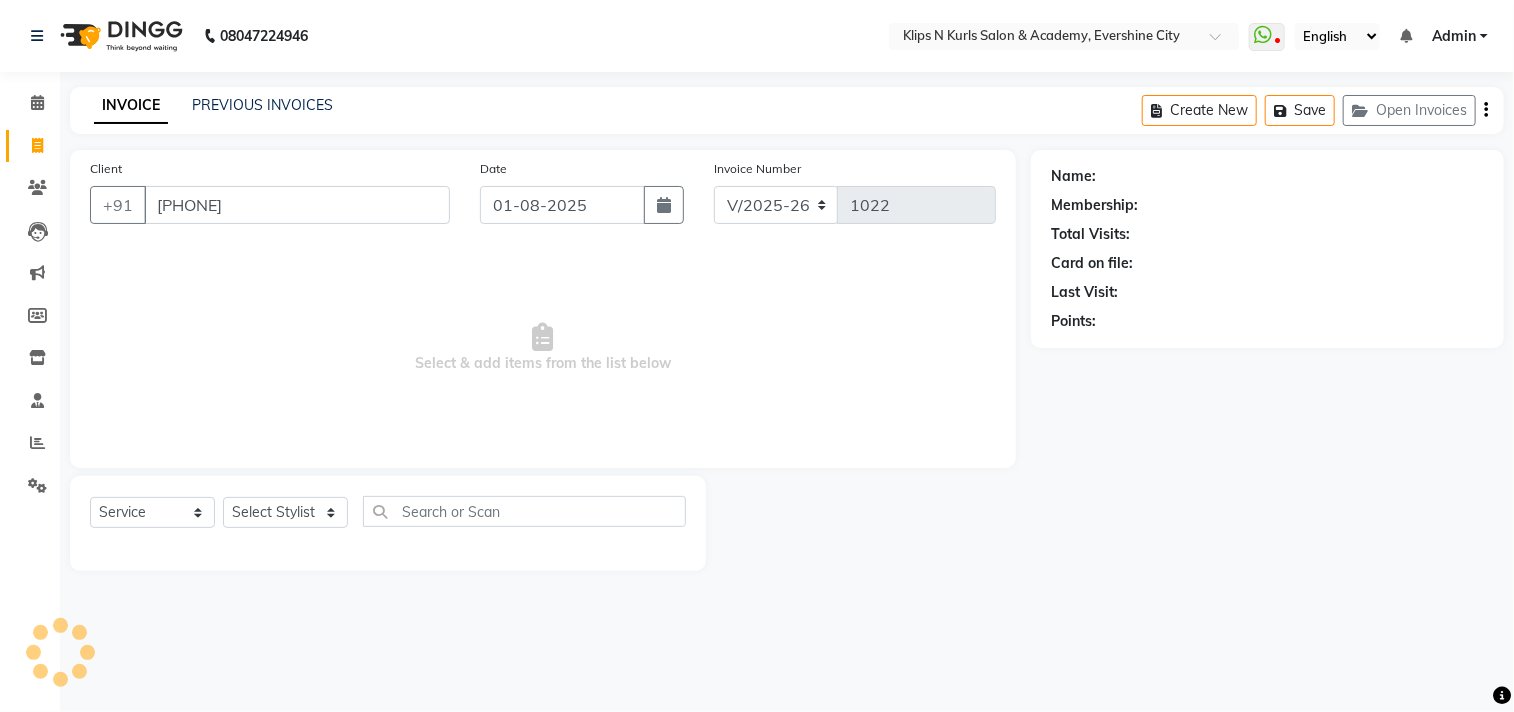select on "3852" 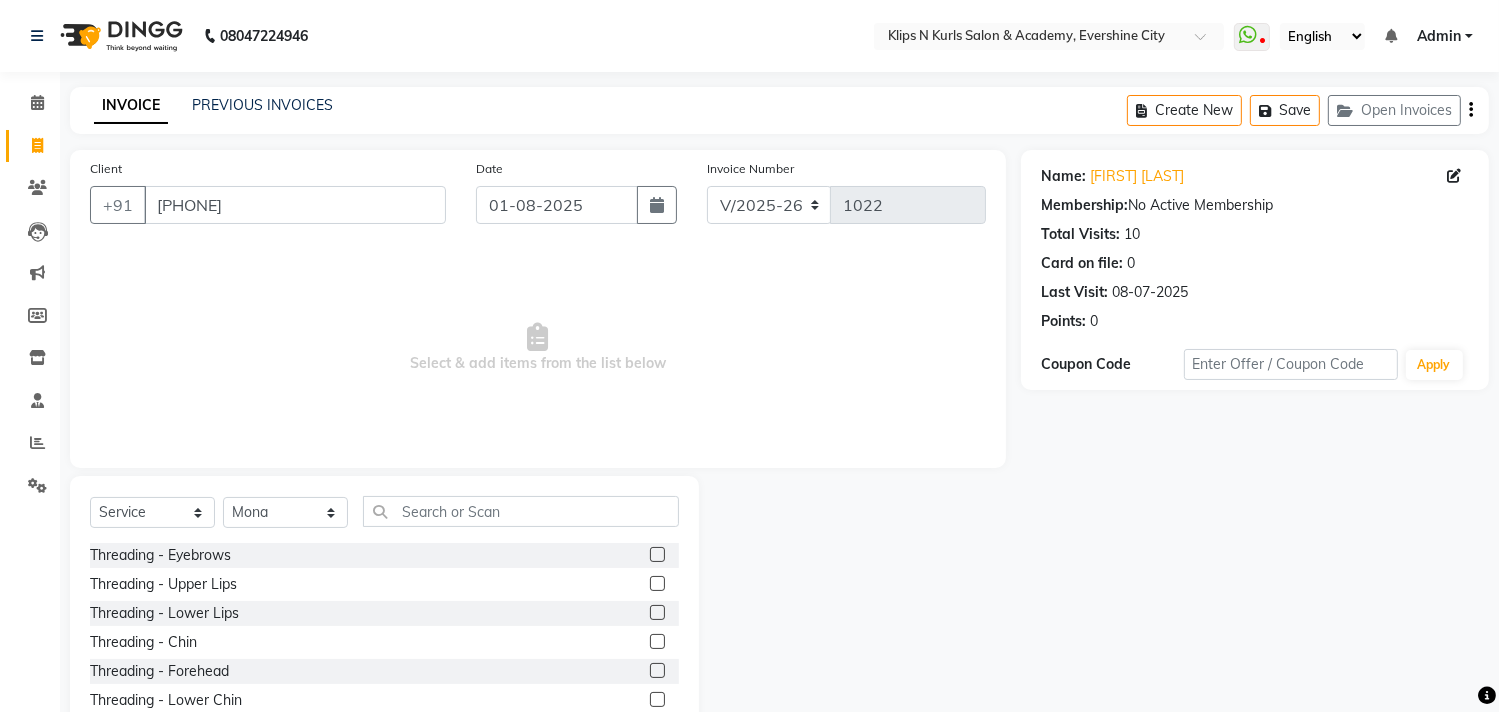 click 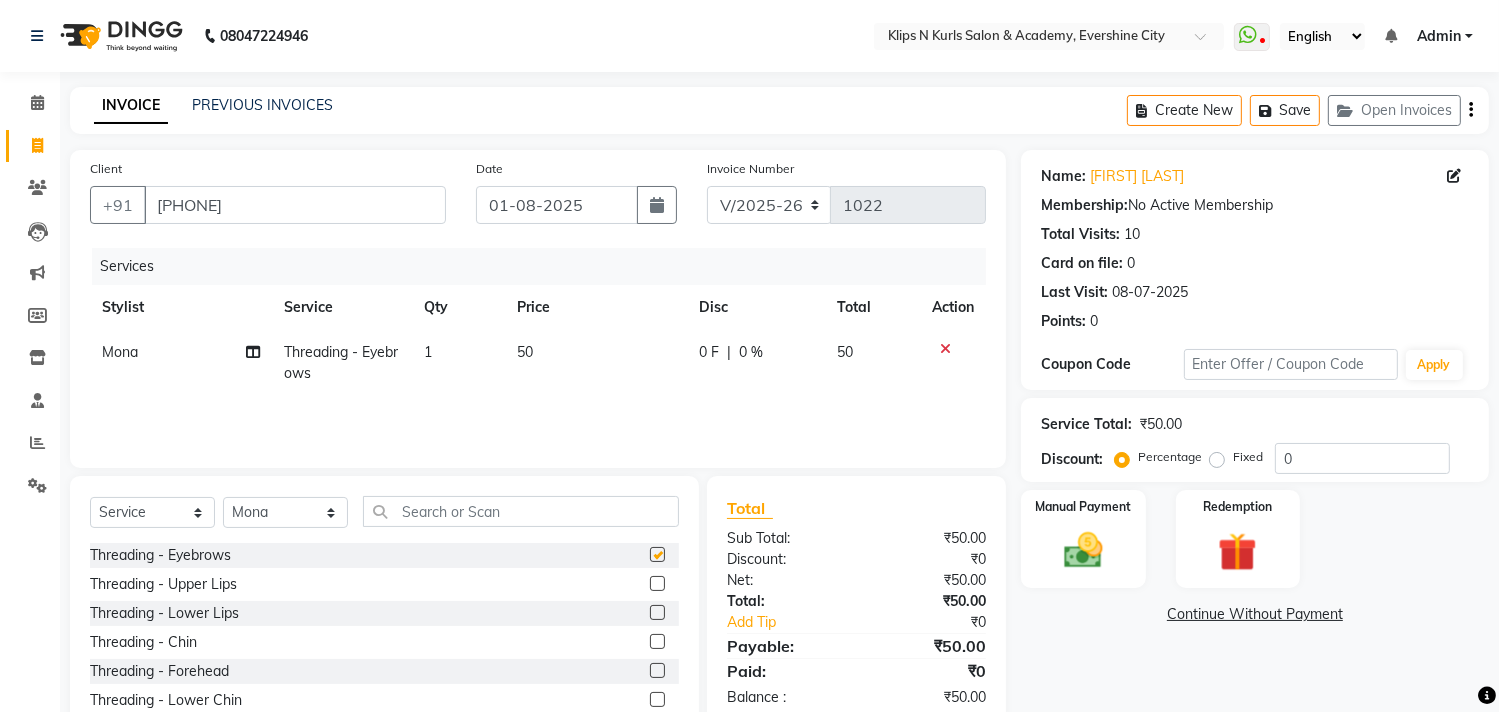 checkbox on "false" 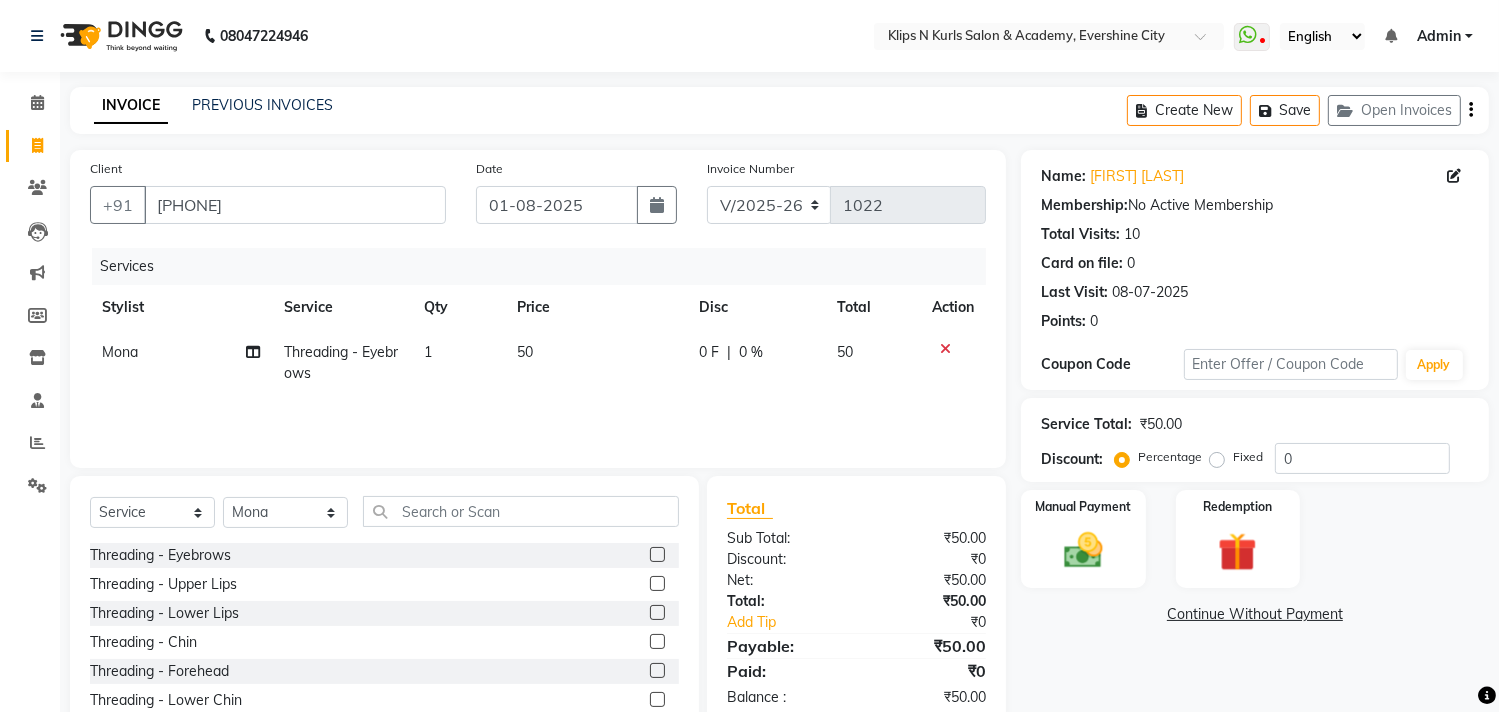 click 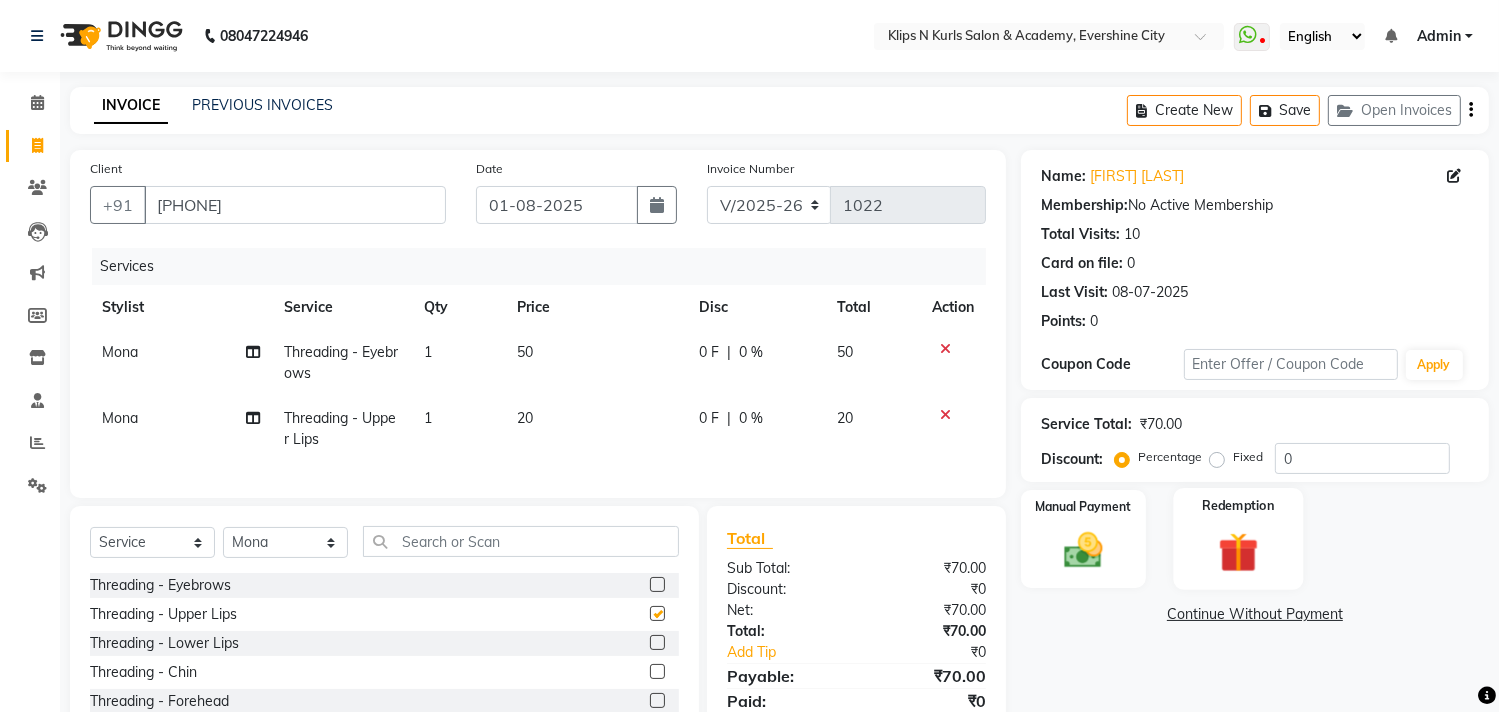 checkbox on "false" 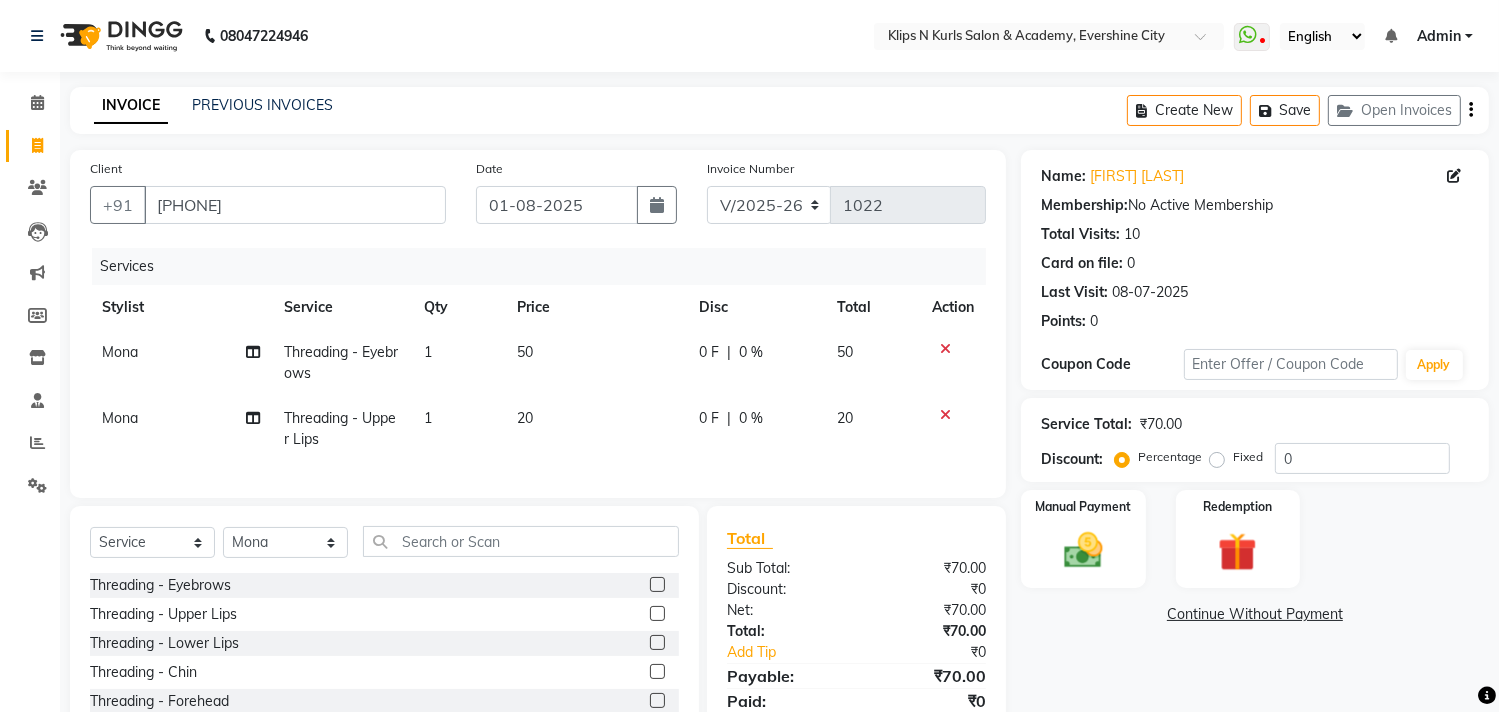 scroll, scrollTop: 135, scrollLeft: 0, axis: vertical 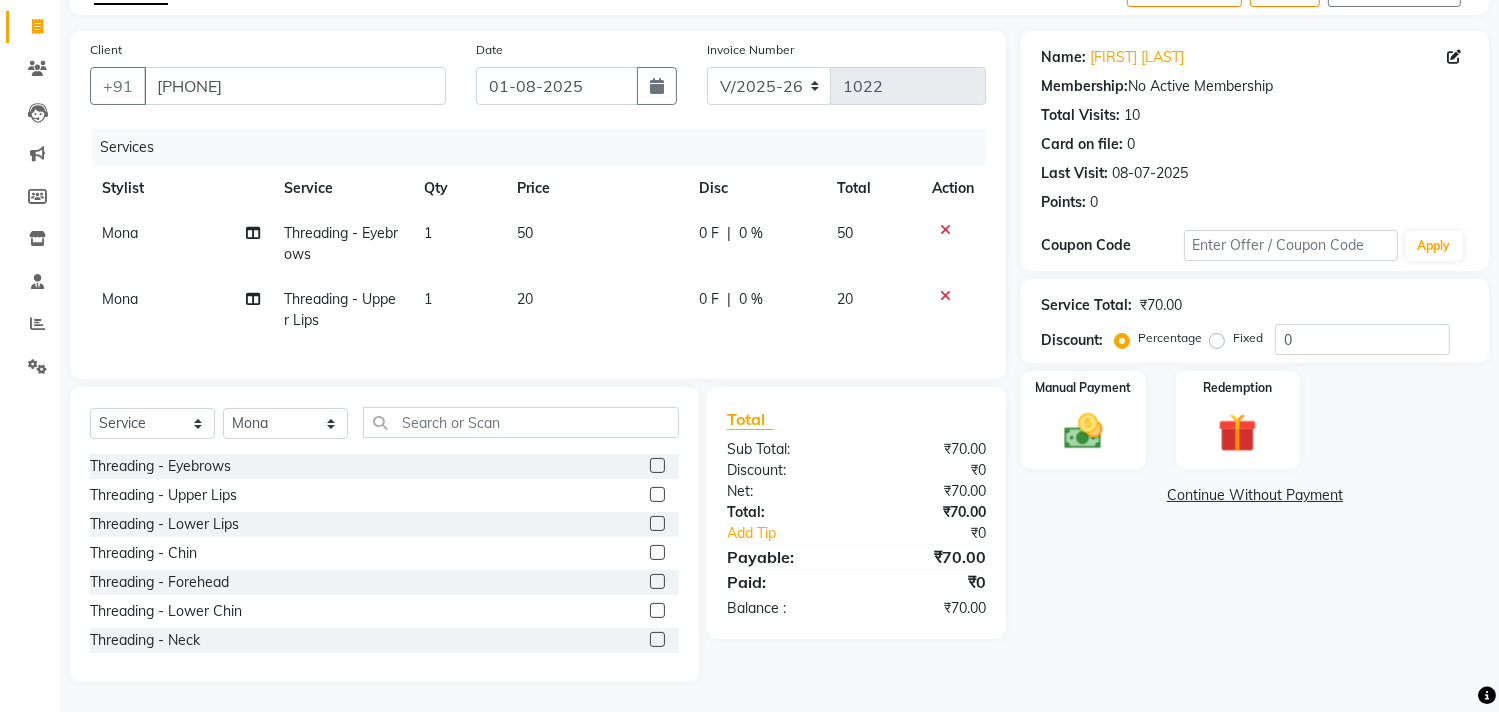 click 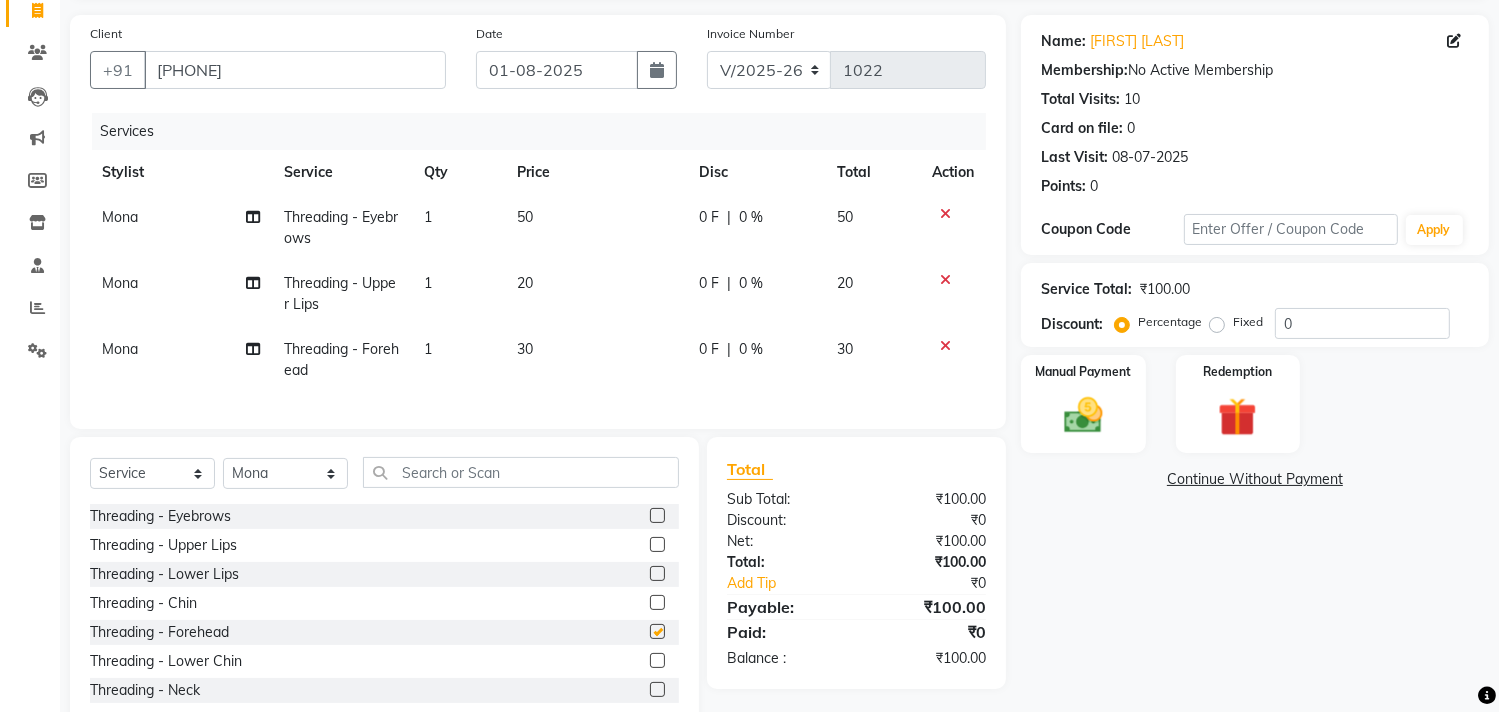 checkbox on "false" 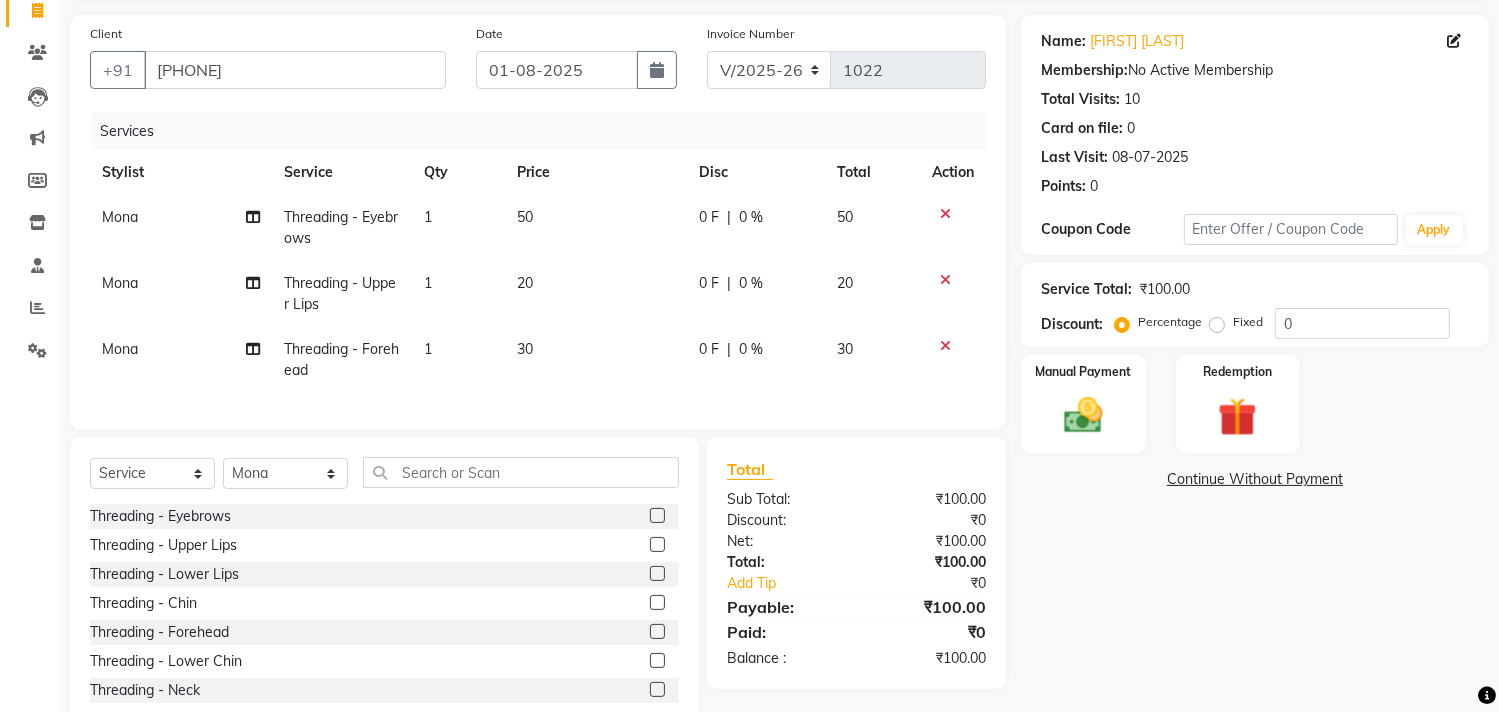 click 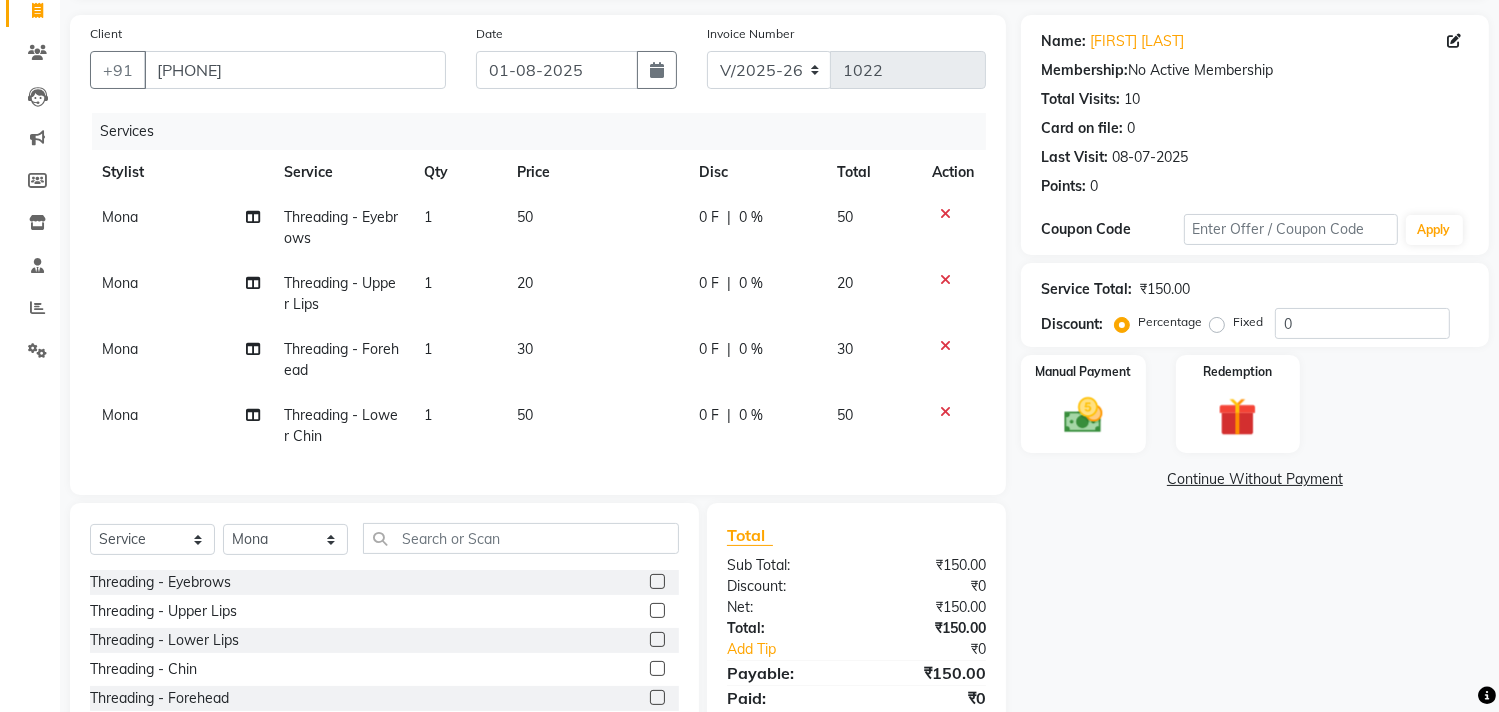 checkbox on "false" 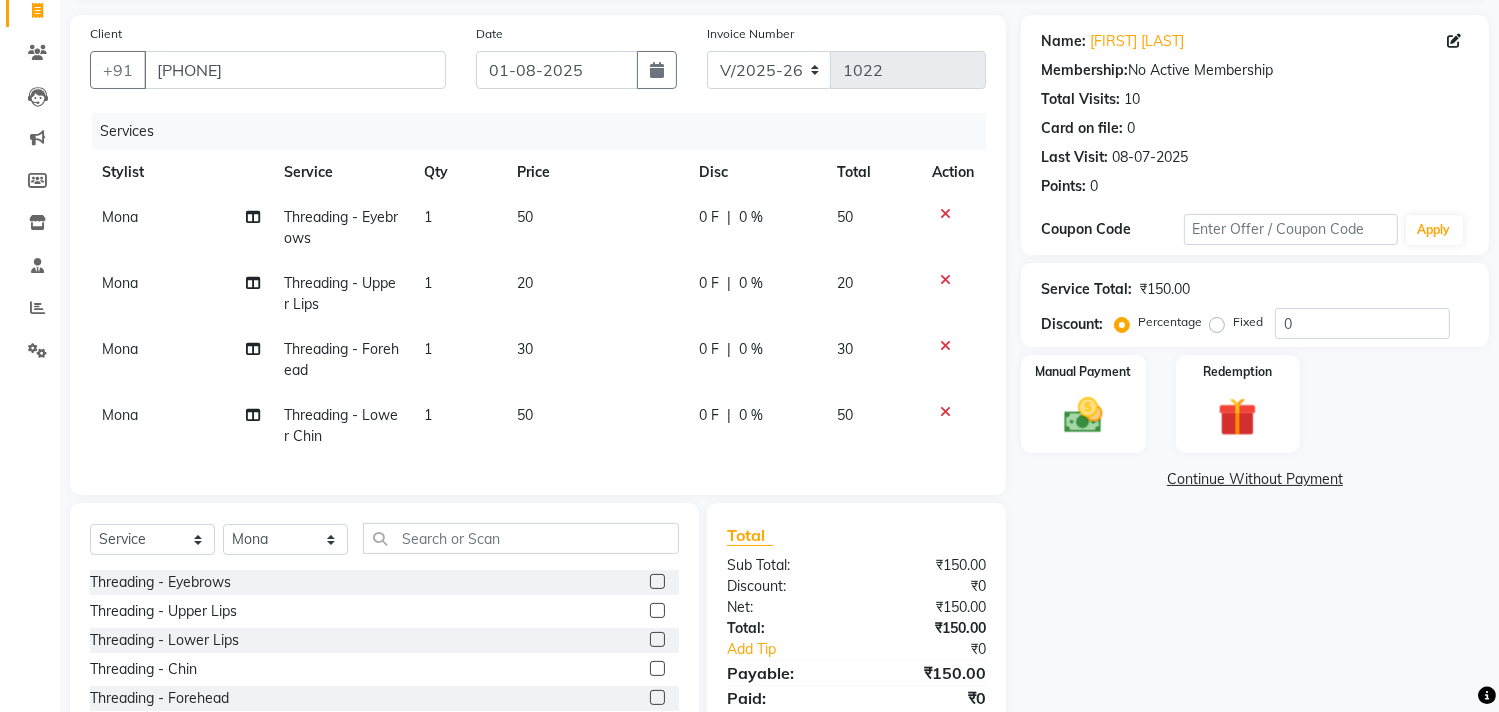 click on "Mona" 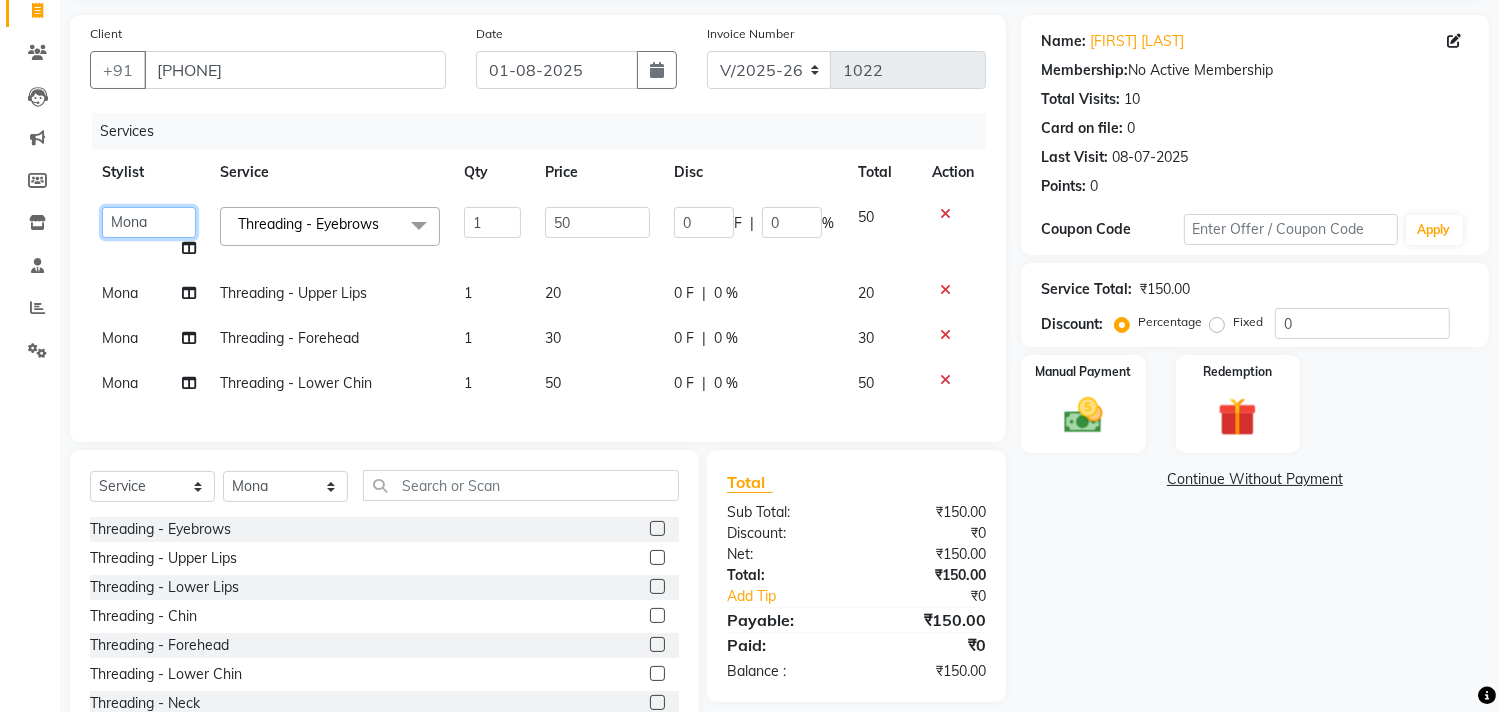 click on "[FIRST] [FRONT_DESK] [FIRST] [FIRST] [FIRST] [FIRST] [FIRST] [FIRST]" 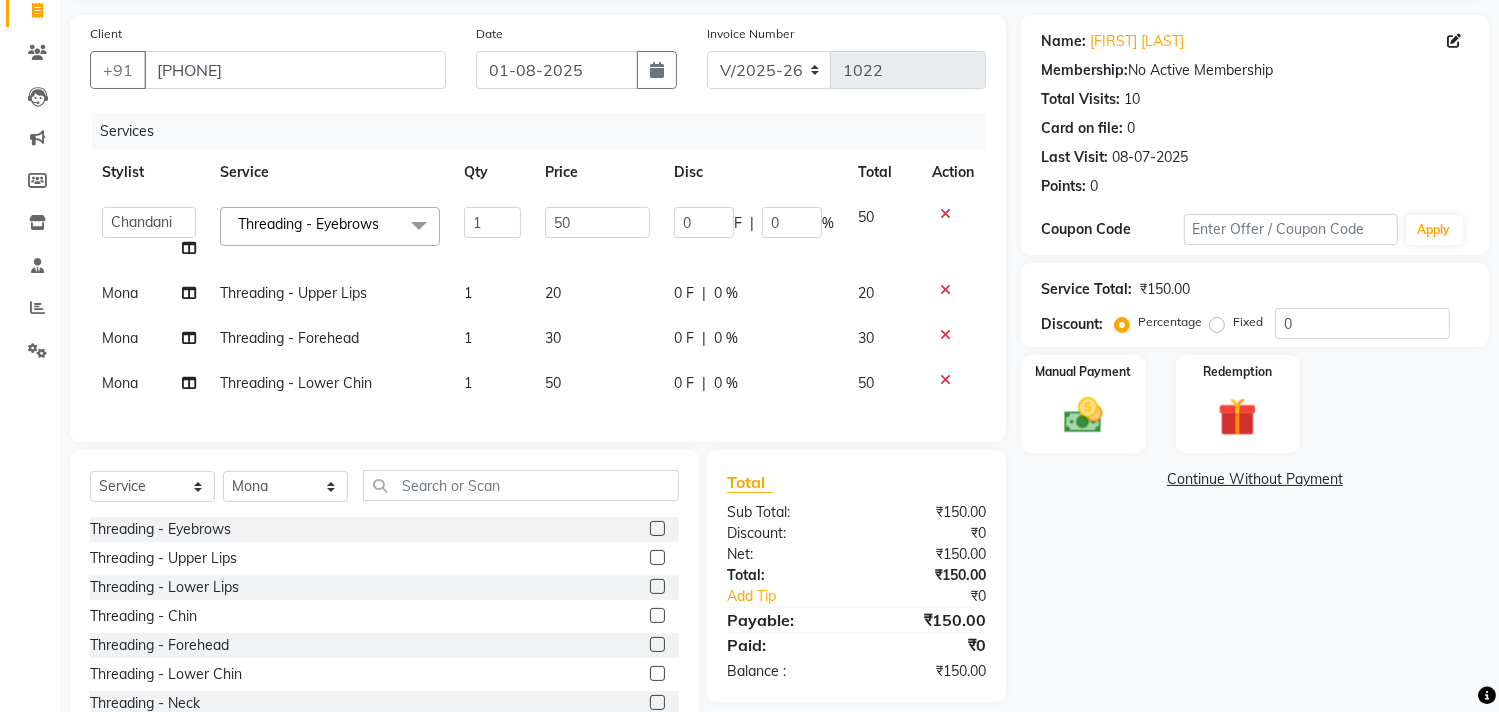 click on "Mona" 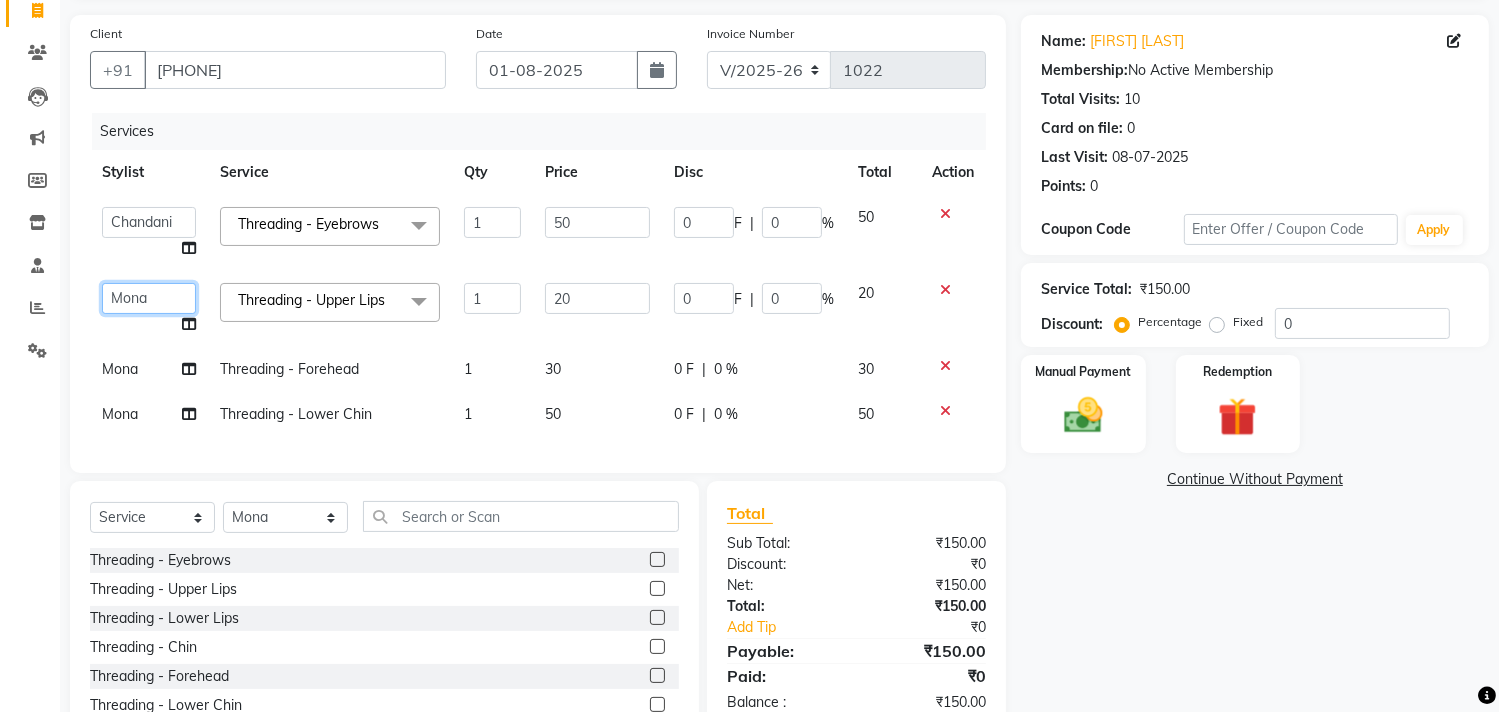click on "[FIRST] [FRONT_DESK] [FIRST] [FIRST] [FIRST] [FIRST] [FIRST] [FIRST]" 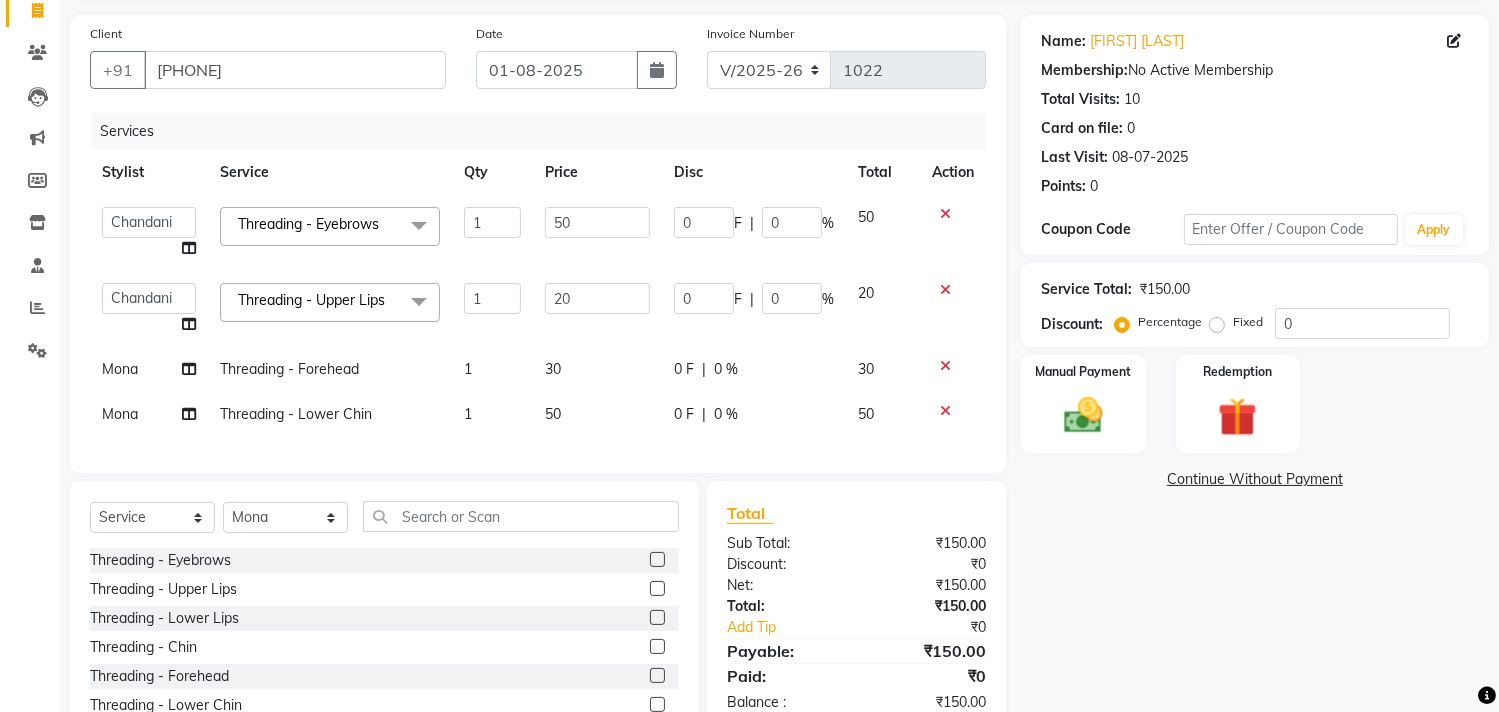 click on "Mona" 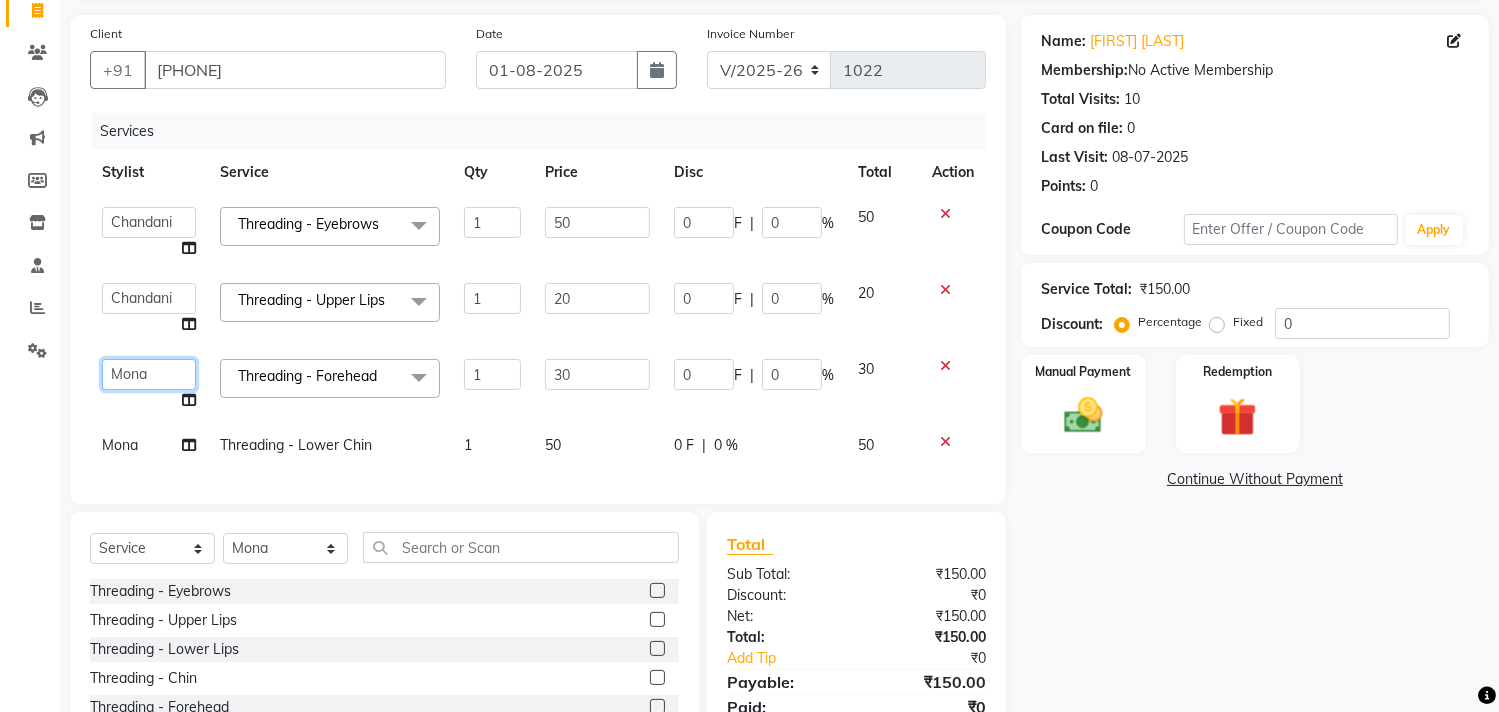 click on "[FIRST] [FRONT_DESK] [FIRST] [FIRST] [FIRST] [FIRST] [FIRST] [FIRST]" 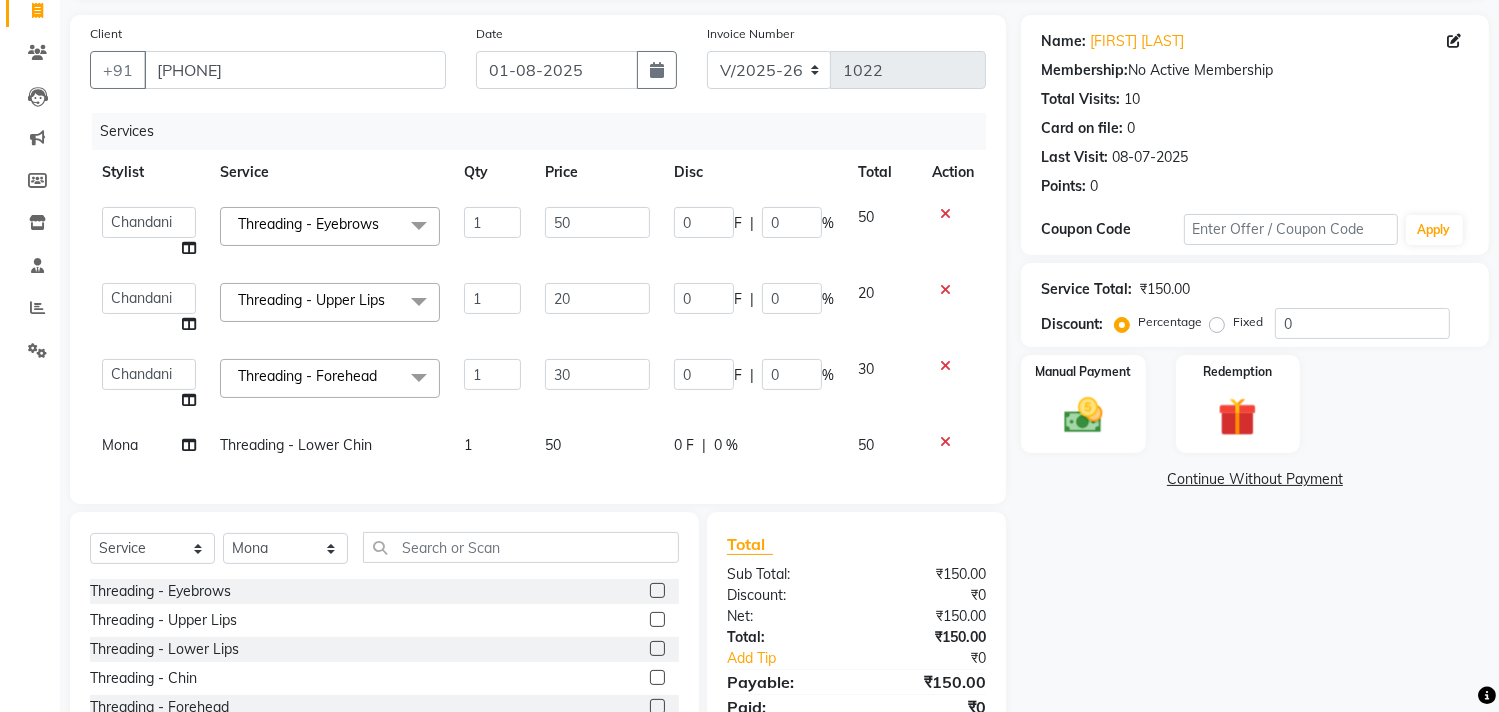 click on "Mona" 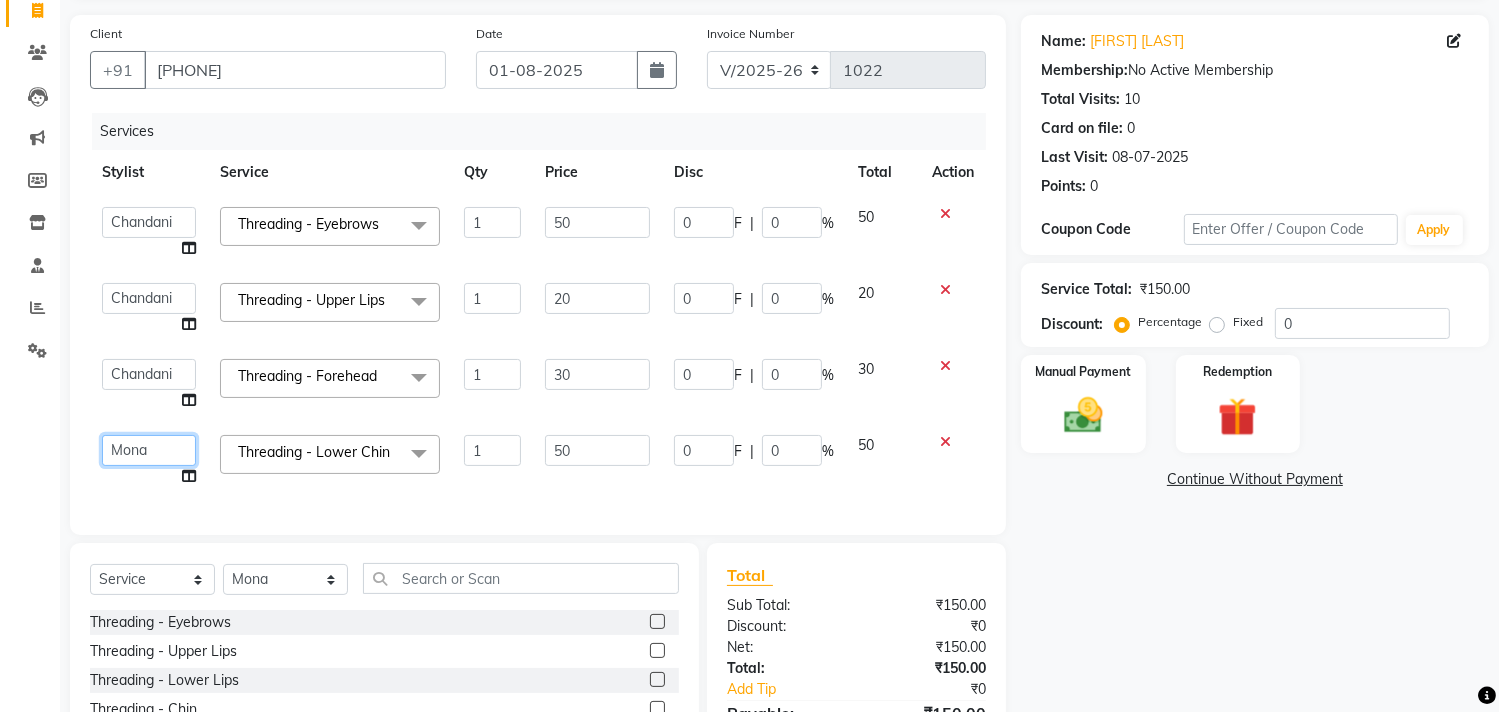 click on "[FIRST] [FRONT_DESK] [FIRST] [FIRST] [FIRST] [FIRST] [FIRST] [FIRST]" 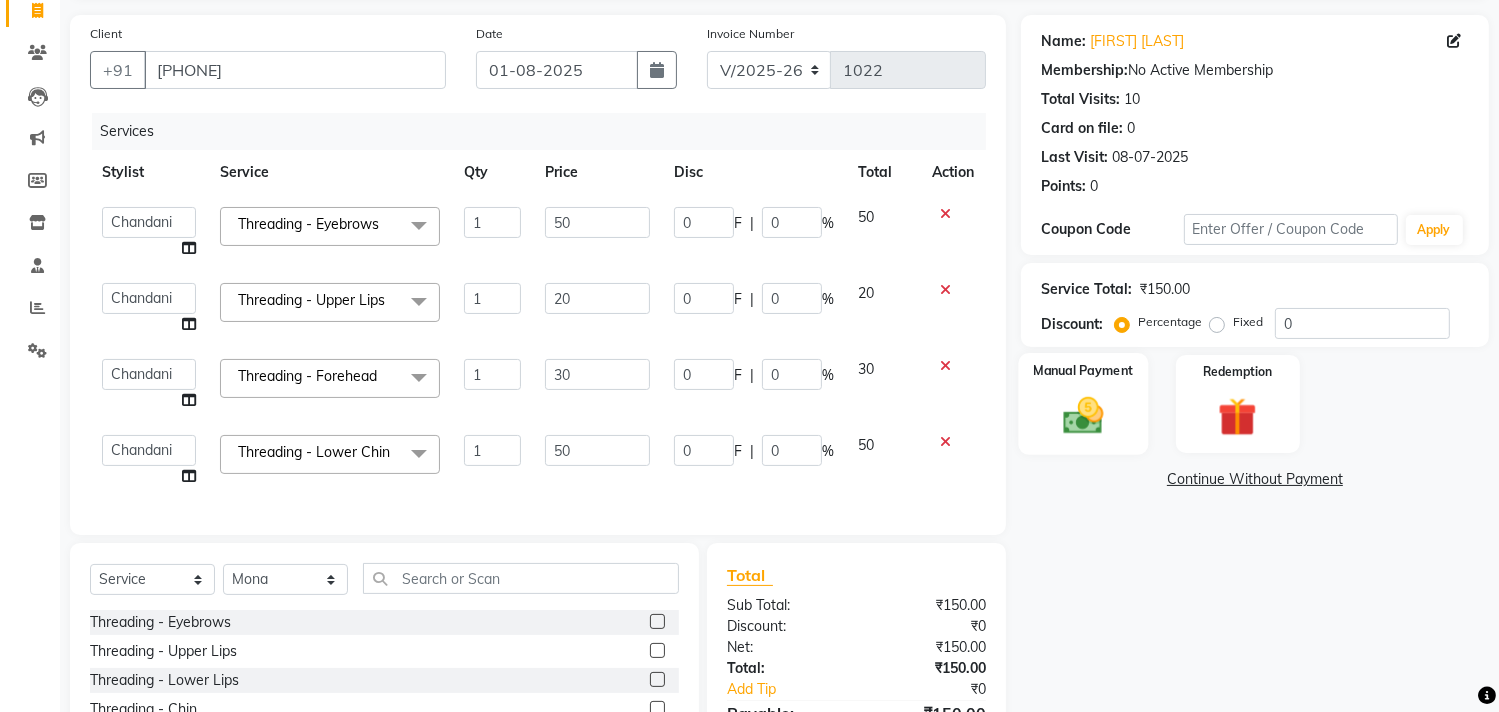 click 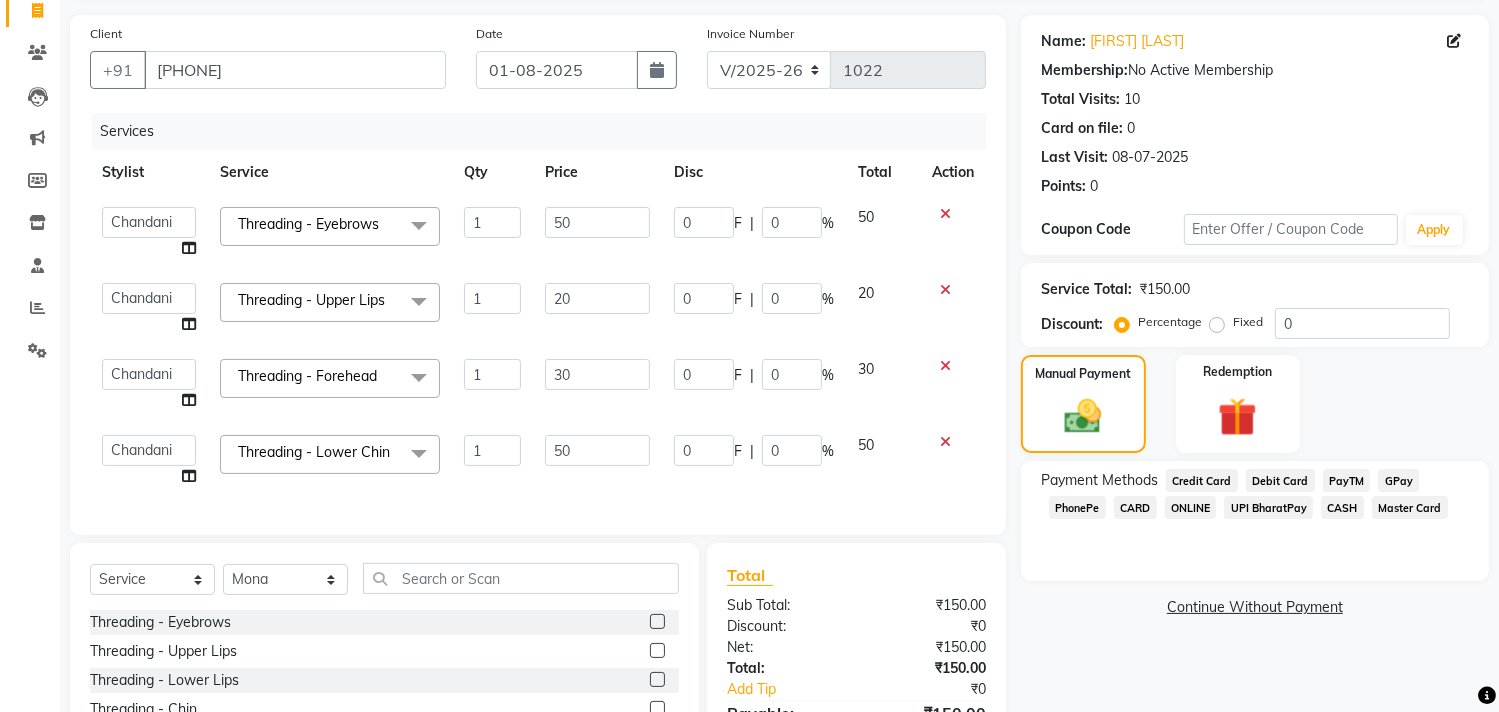 click on "GPay" 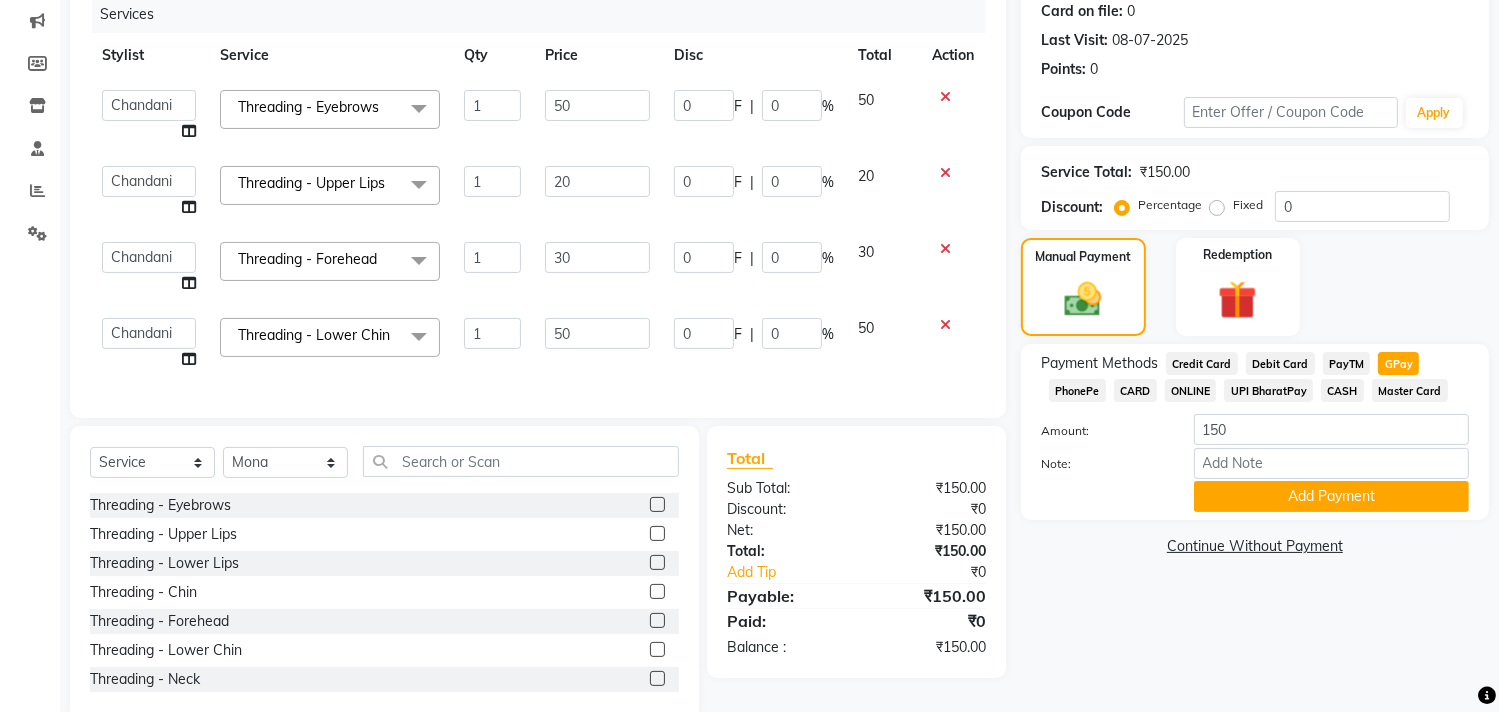 scroll, scrollTop: 307, scrollLeft: 0, axis: vertical 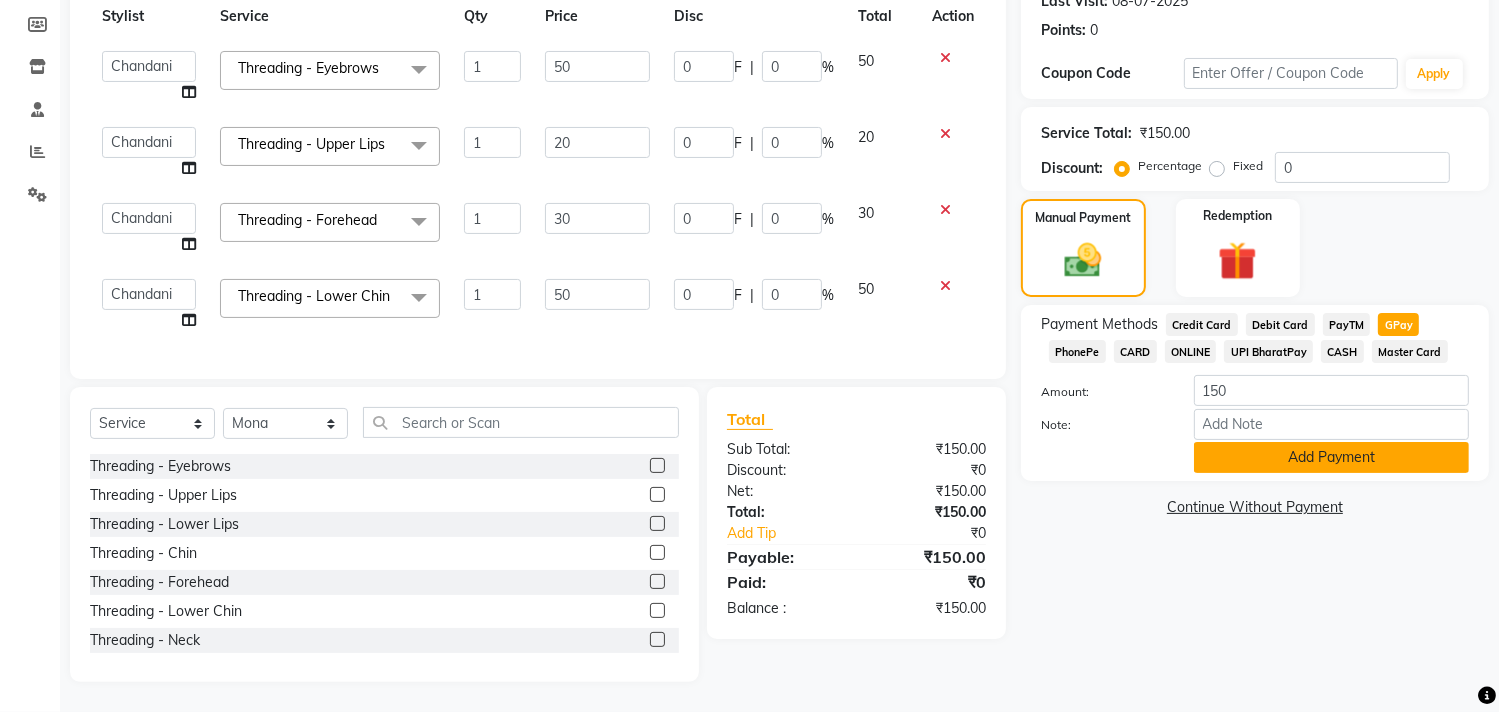 click on "Add Payment" 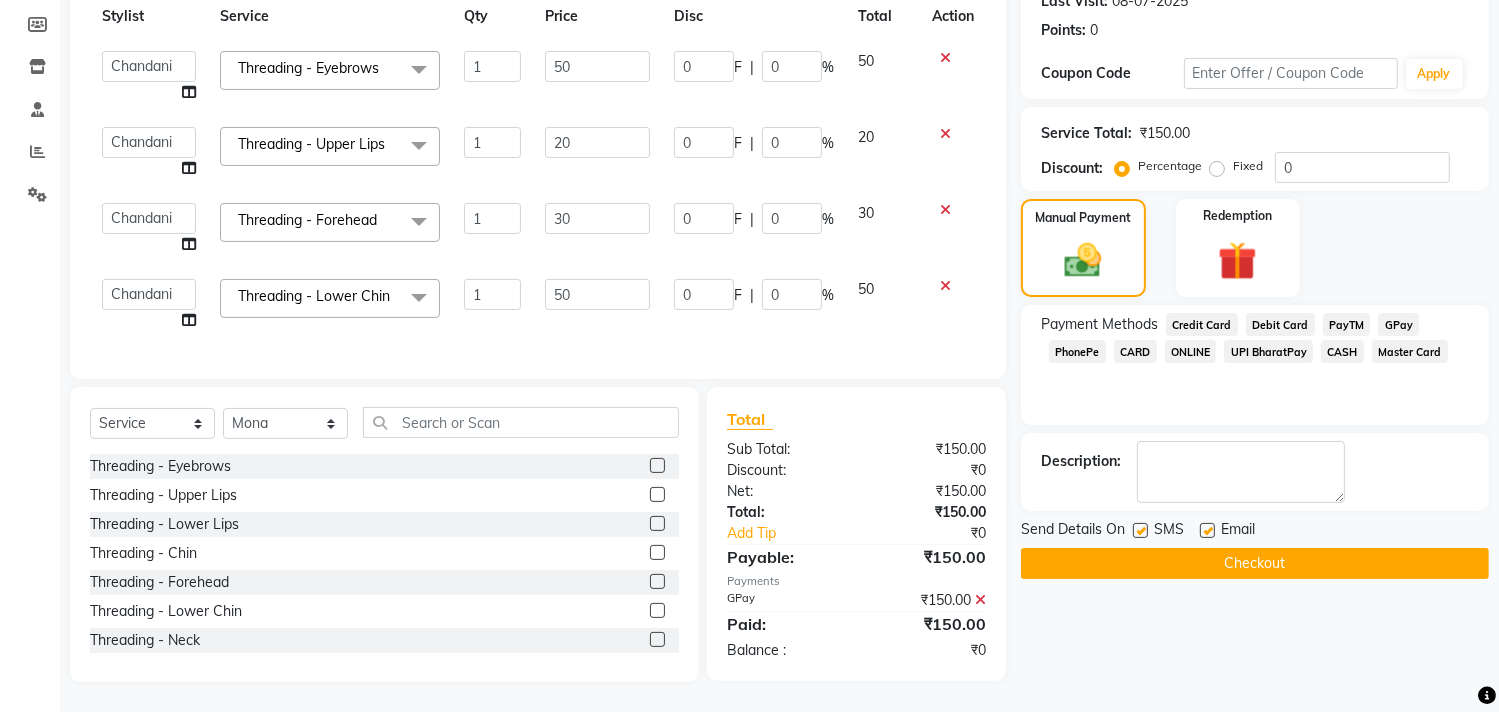 click on "Checkout" 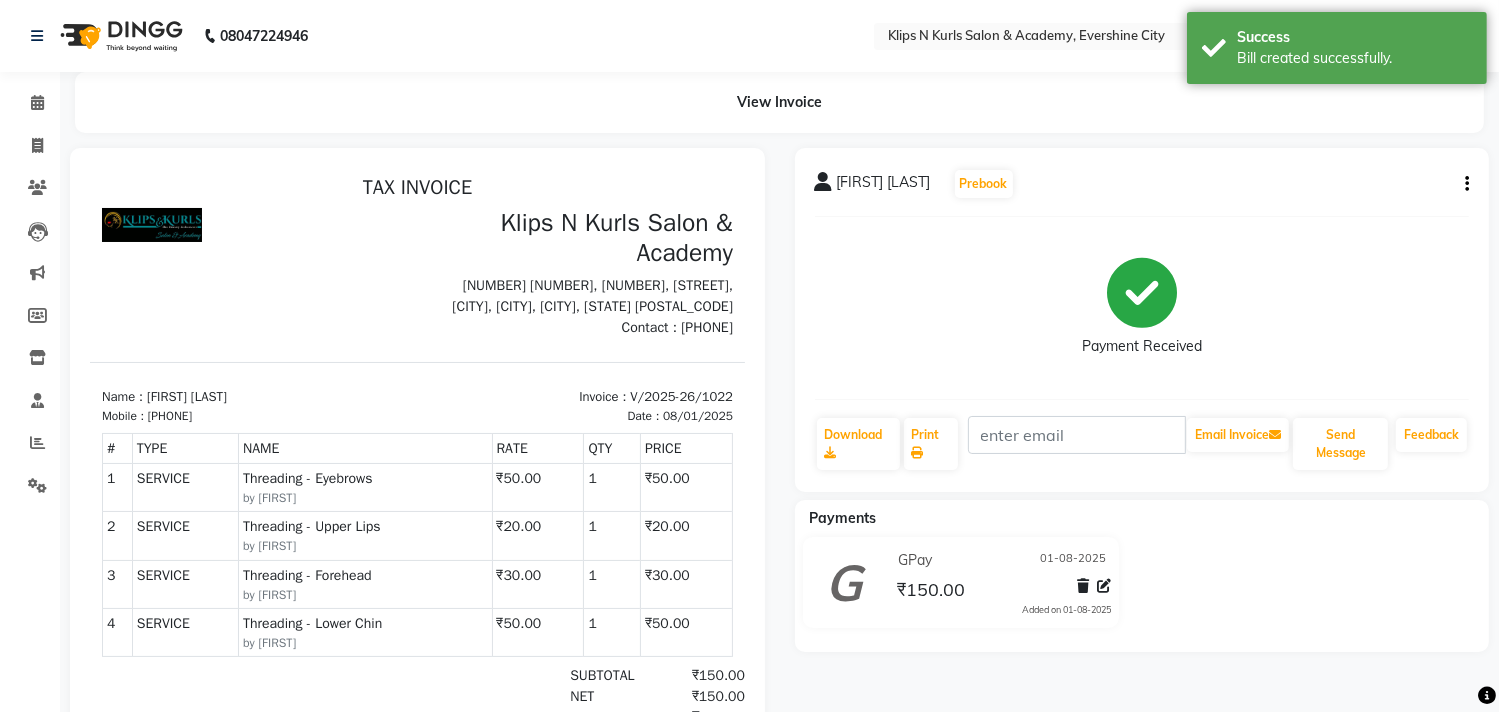 scroll, scrollTop: 0, scrollLeft: 0, axis: both 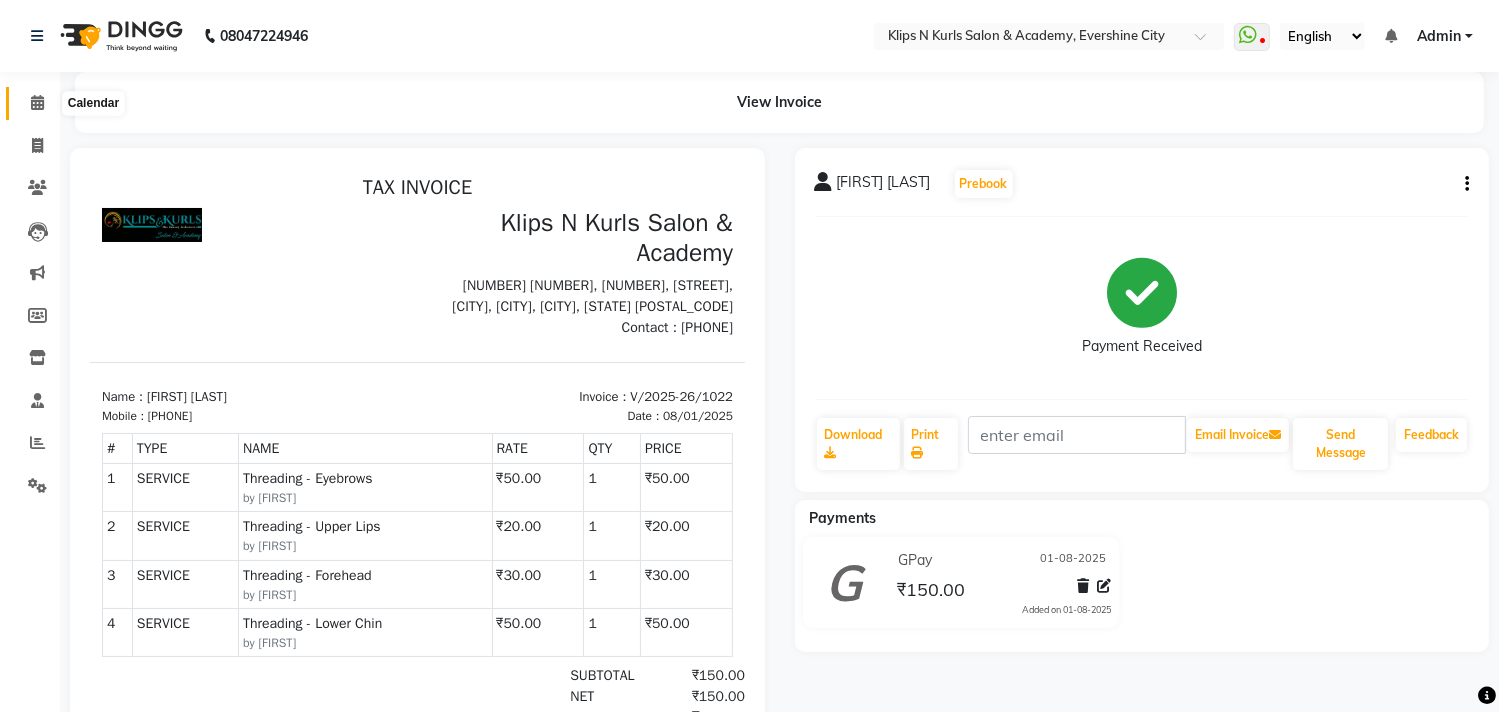 click 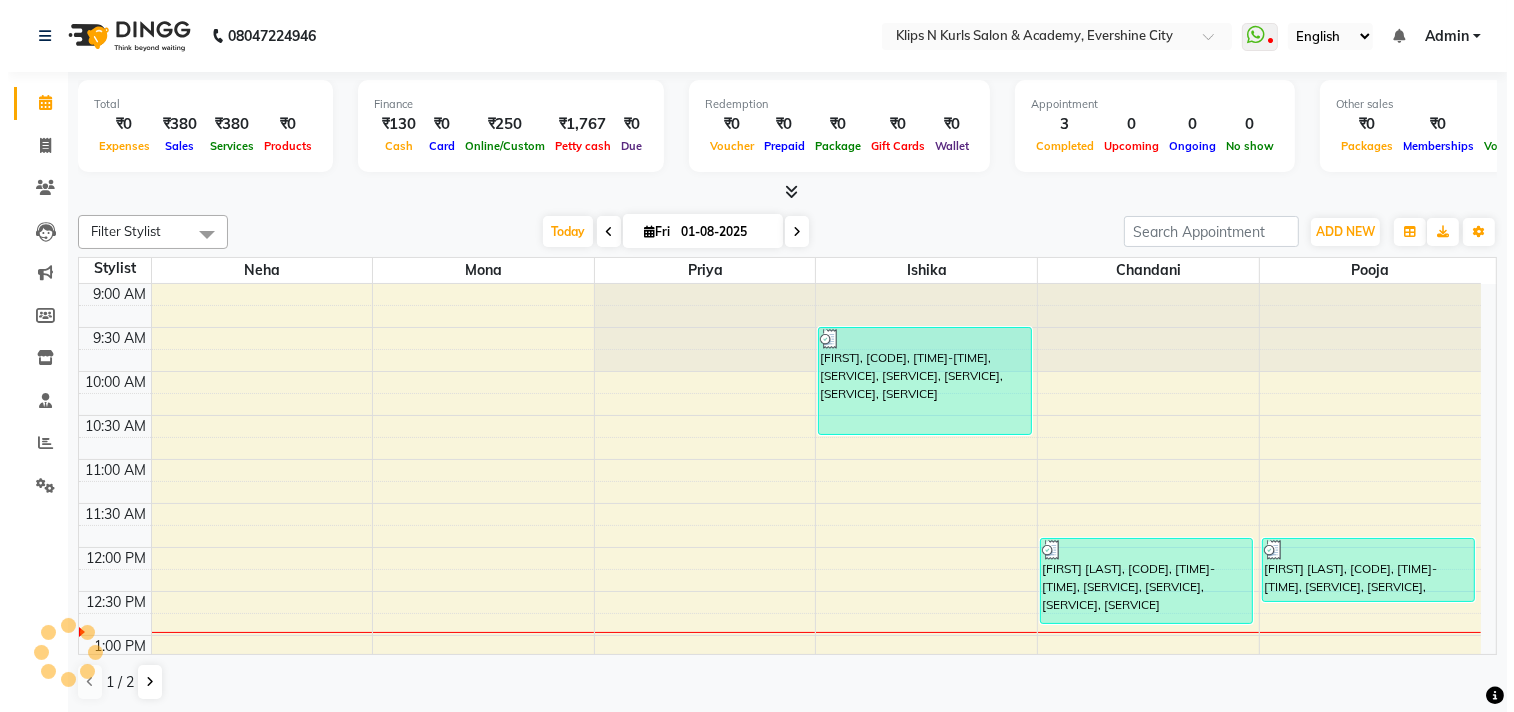 scroll, scrollTop: 0, scrollLeft: 0, axis: both 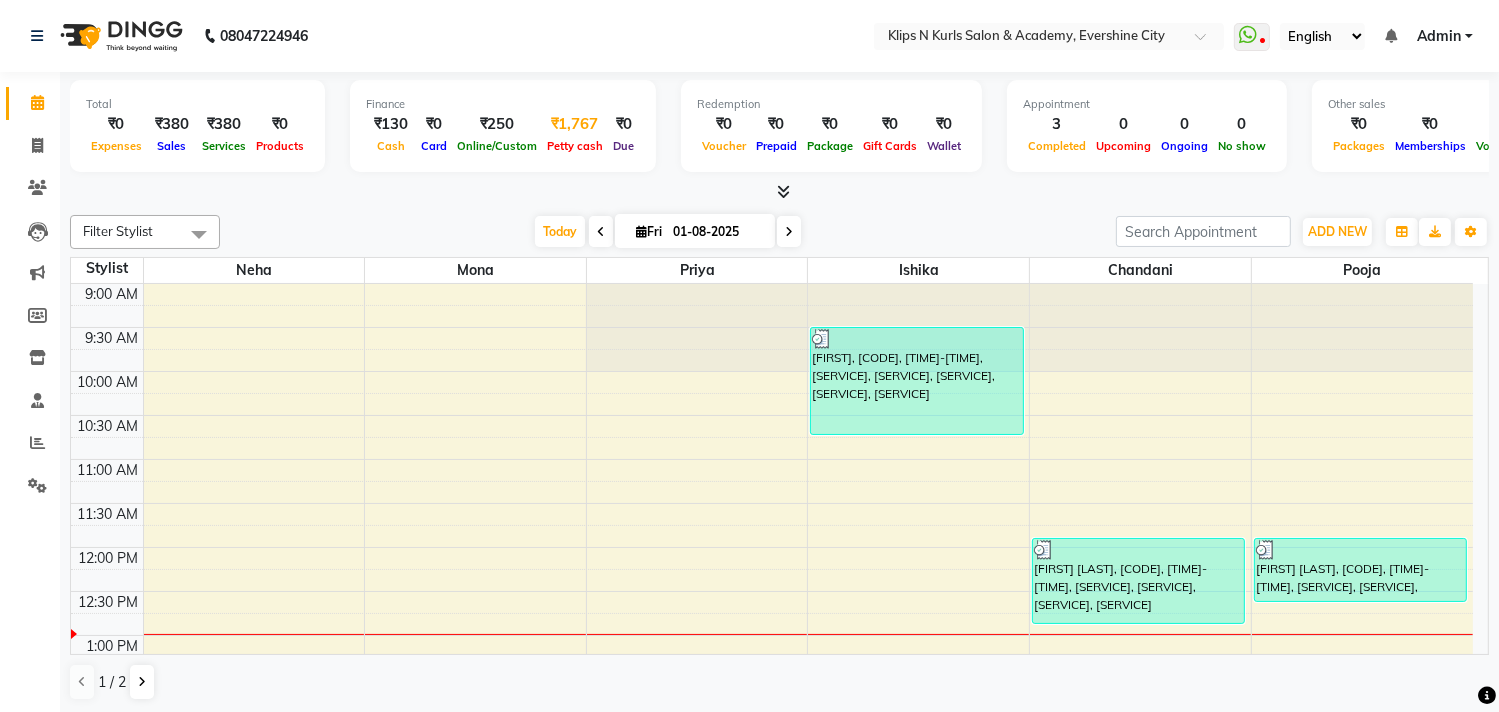 click on "Petty cash" at bounding box center [575, 146] 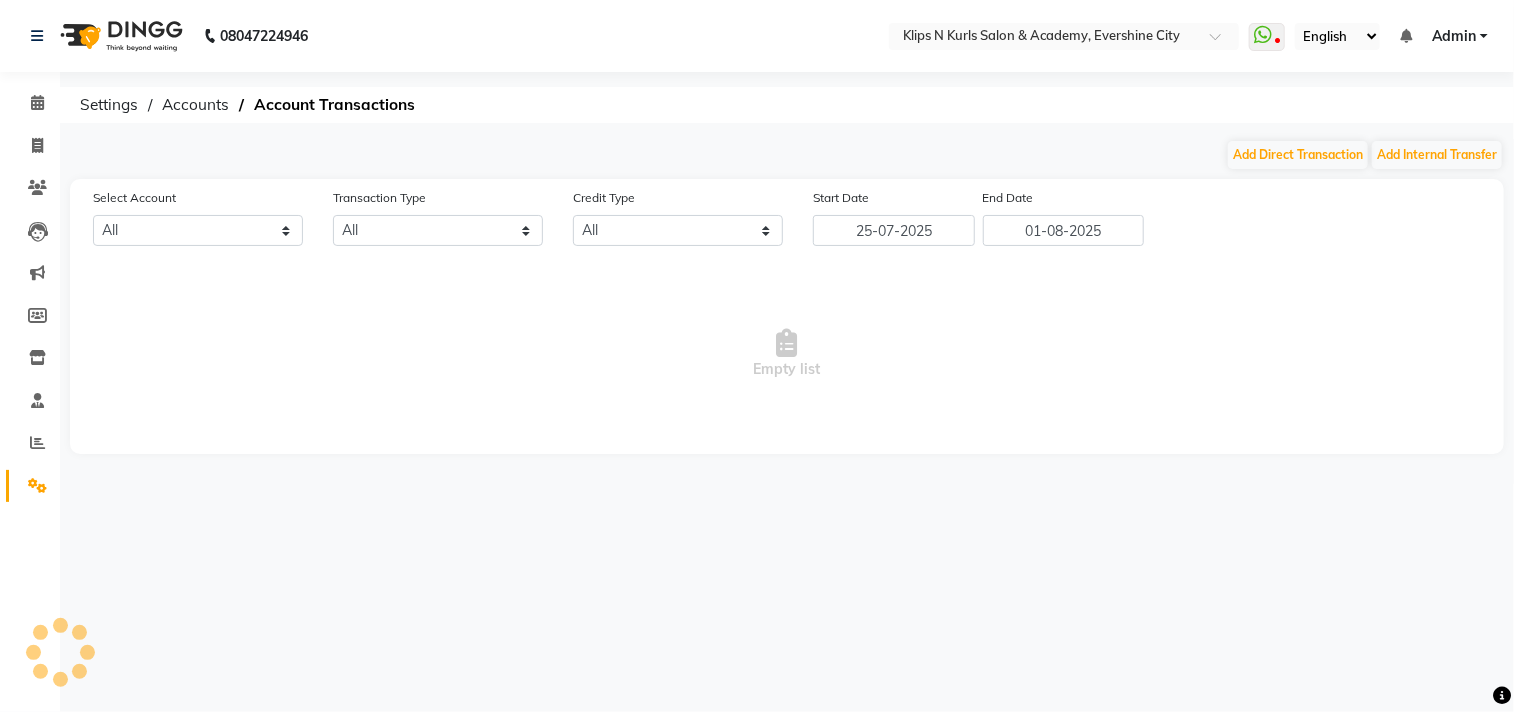 select on "2447" 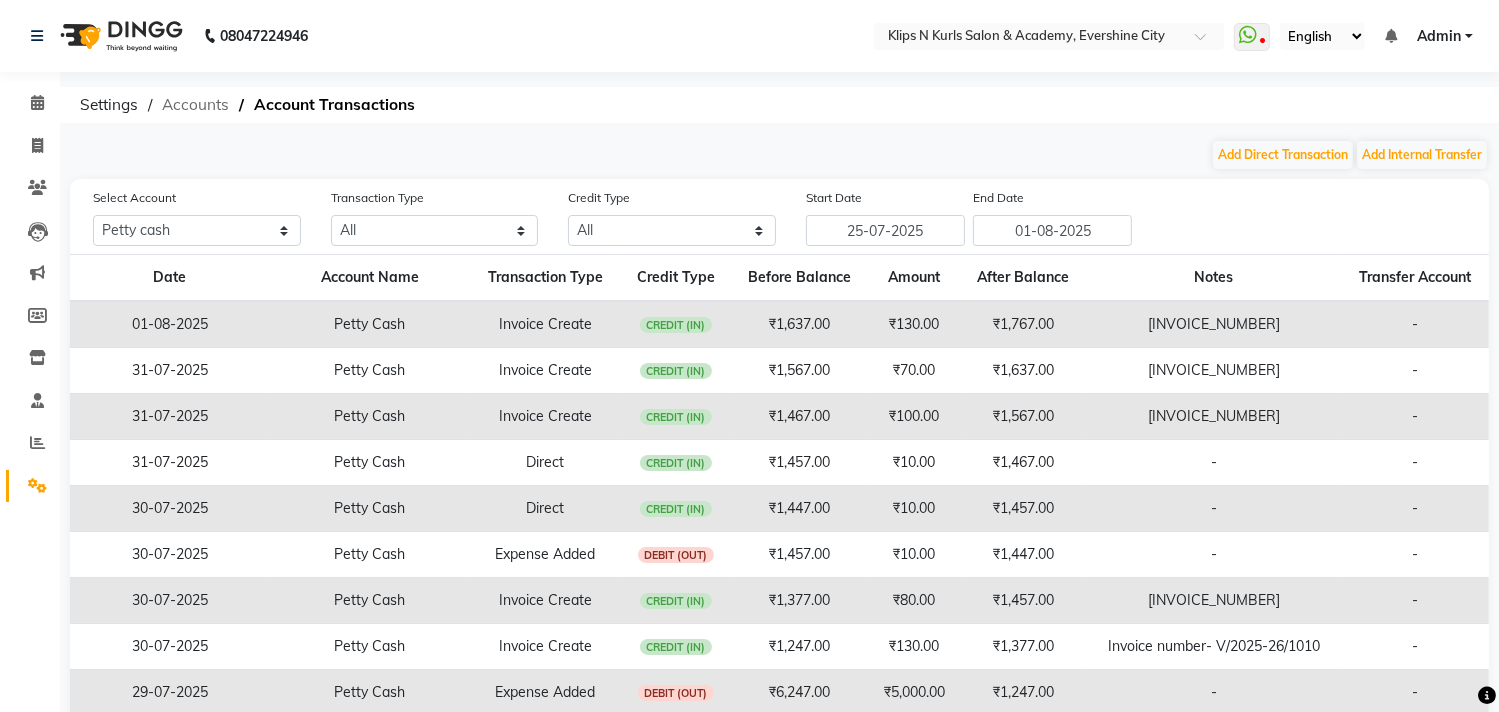 drag, startPoint x: 28, startPoint y: 32, endPoint x: 181, endPoint y: 99, distance: 167.02695 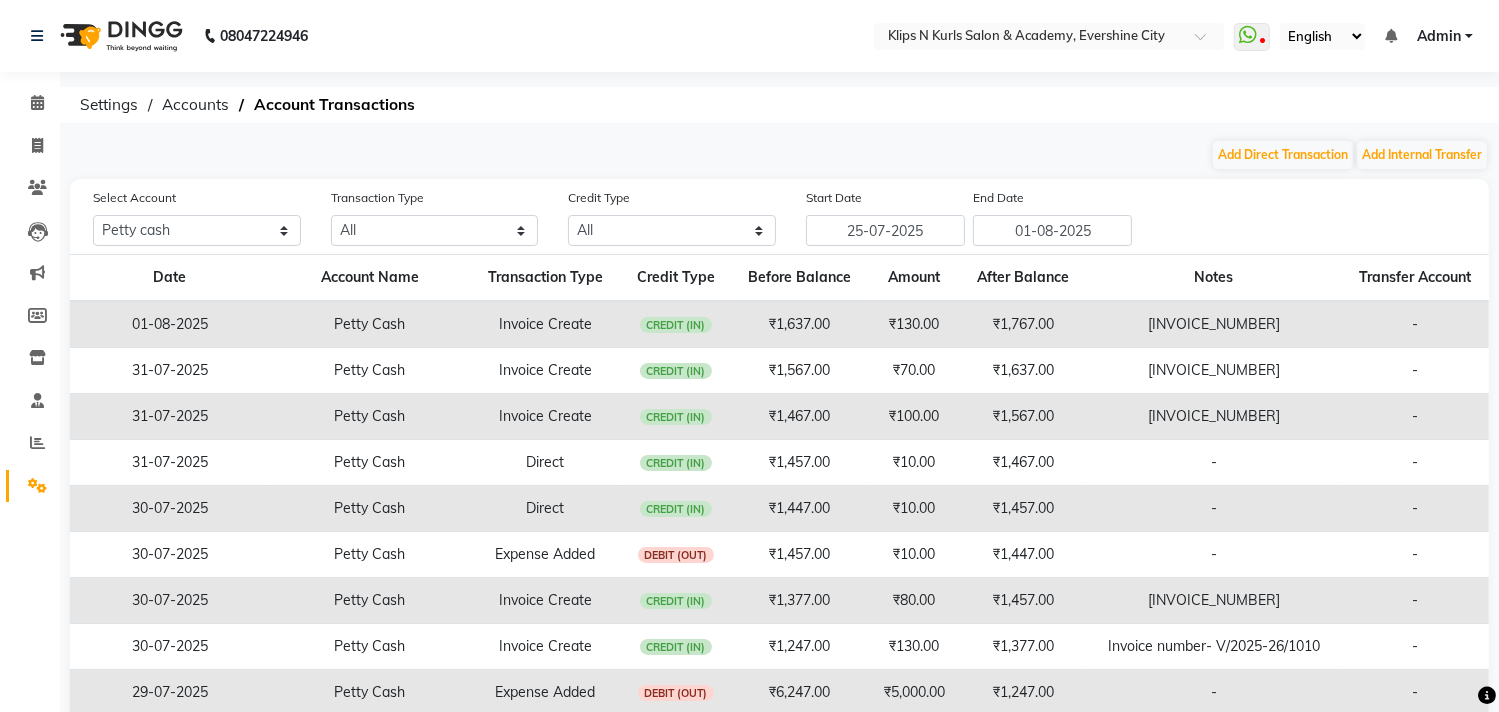 click on "Settings  Accounts   Account Transactions" 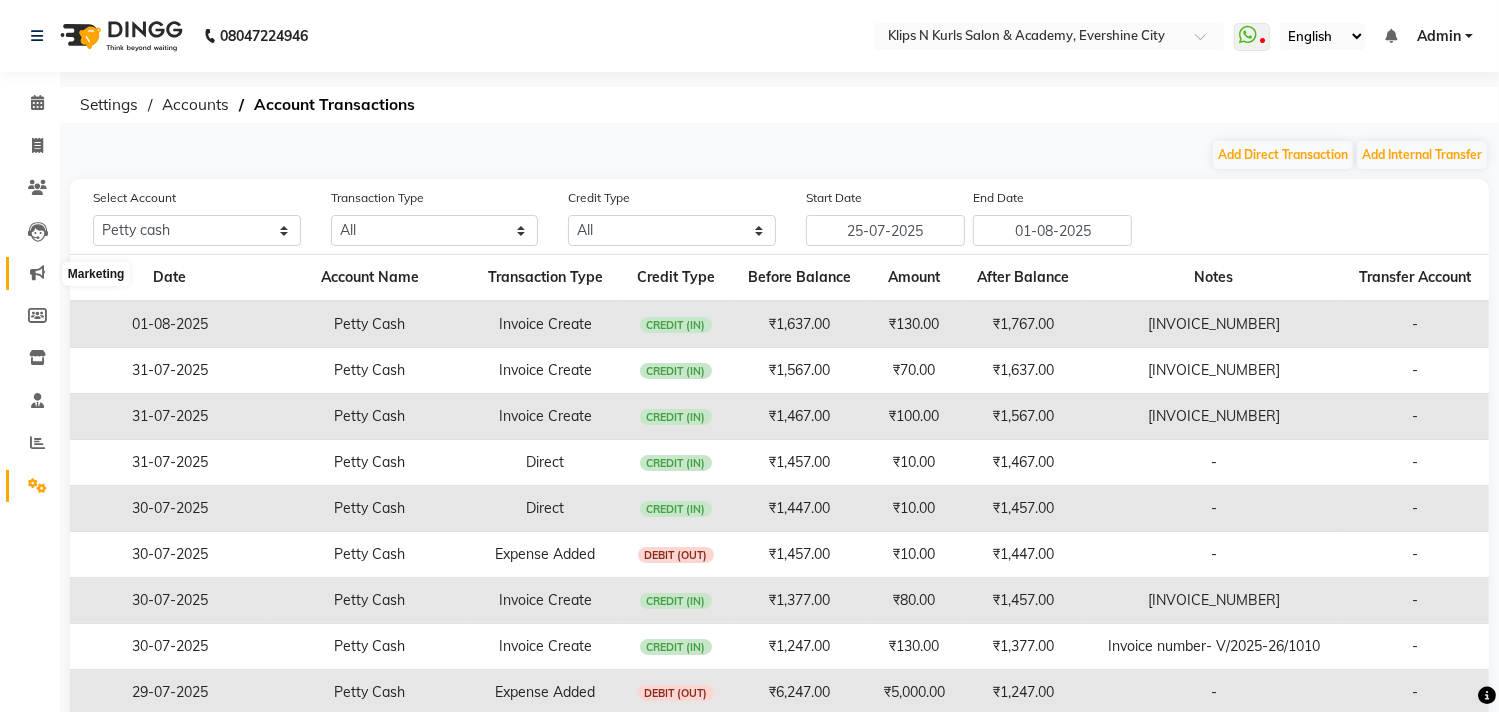 click 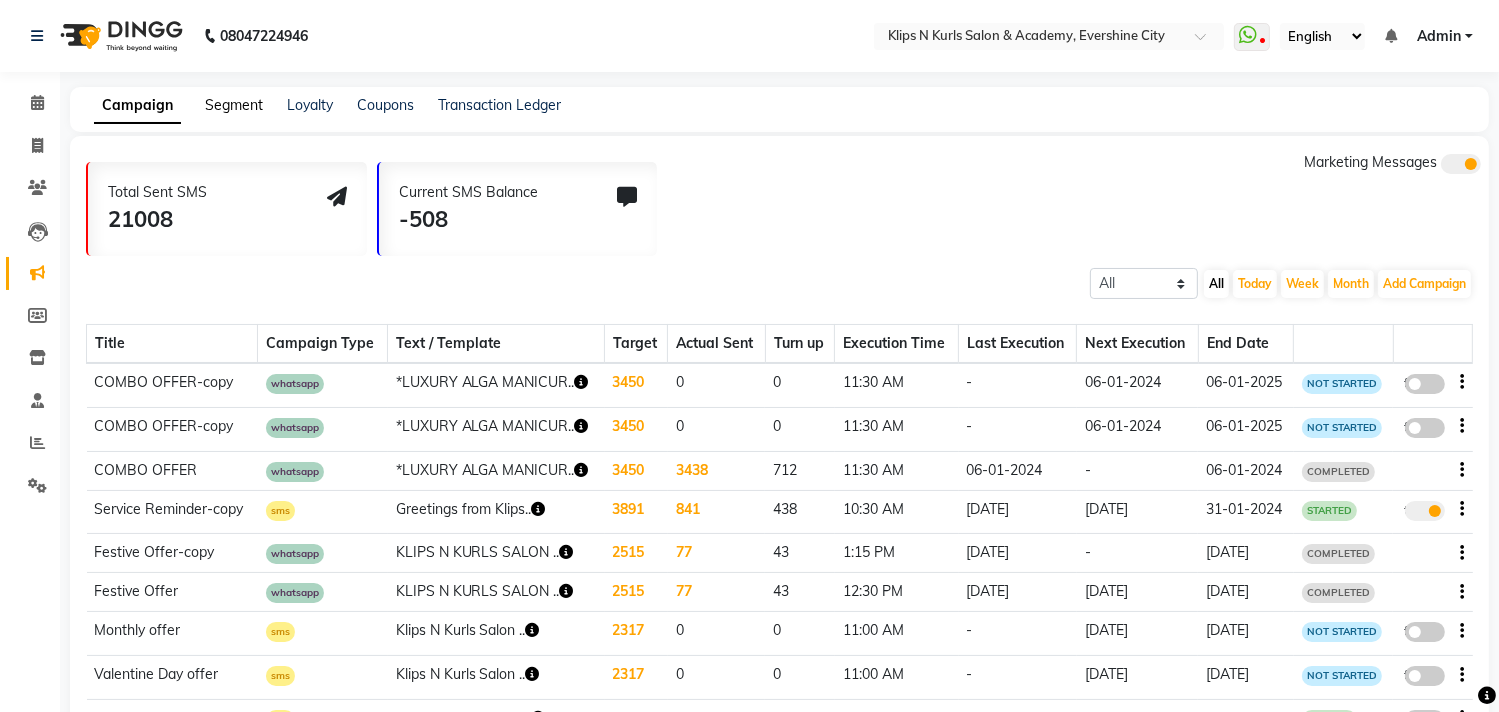 click on "Segment" 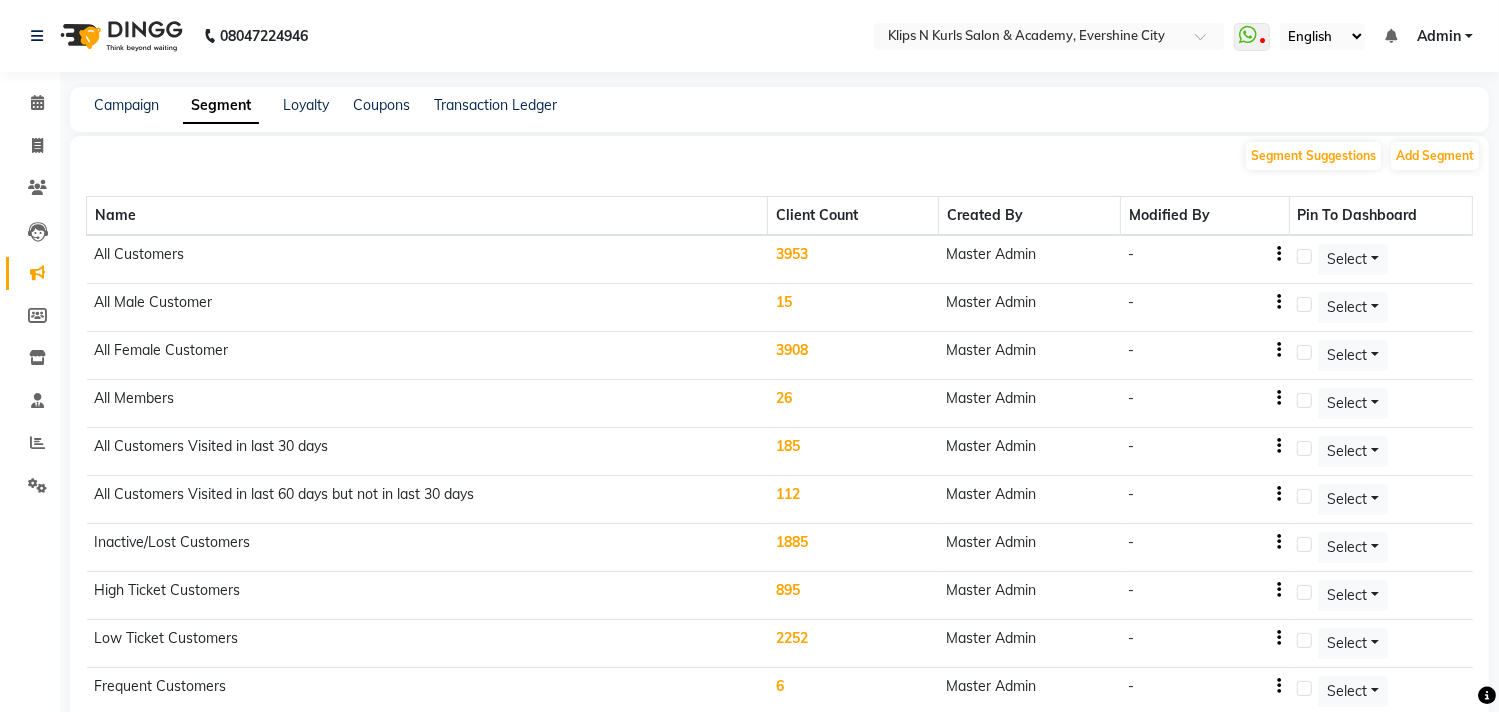 click on "Segment" 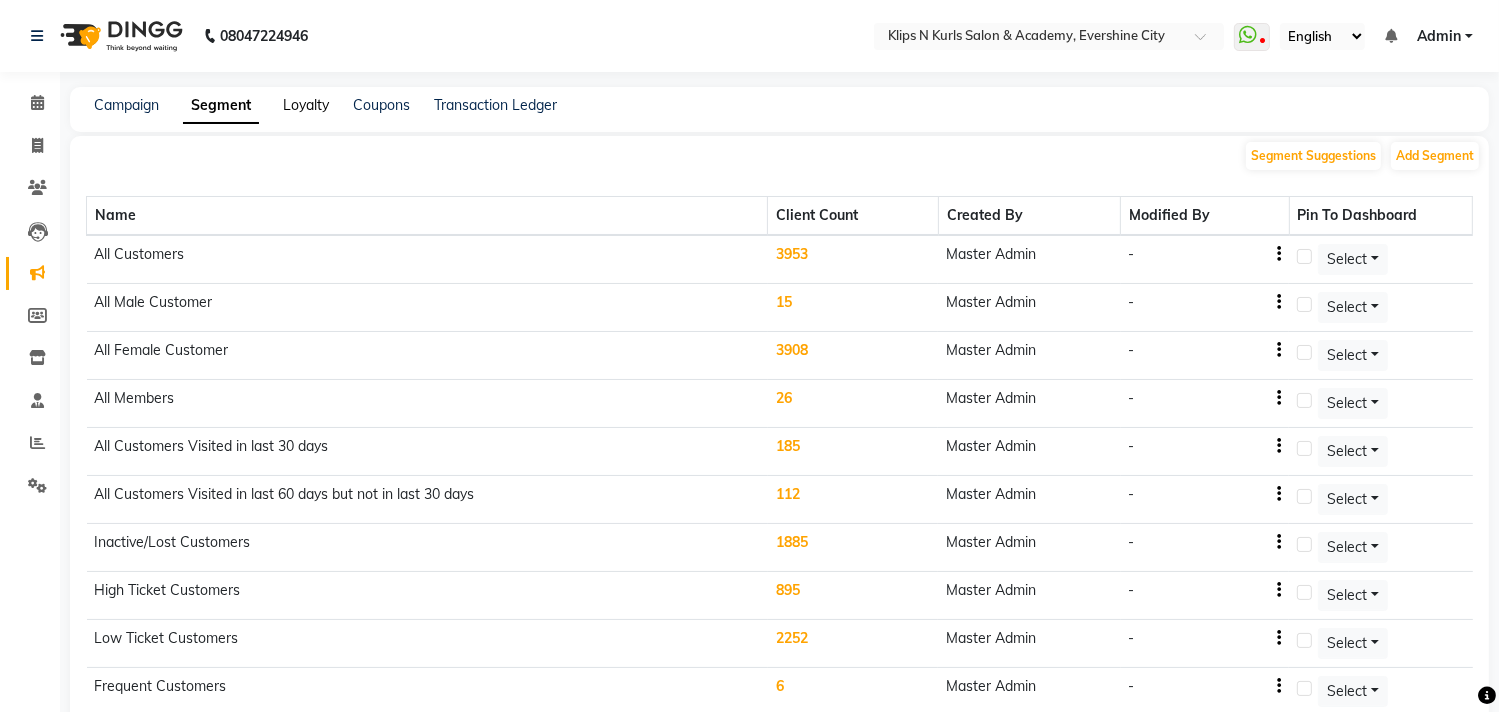 click on "Loyalty" 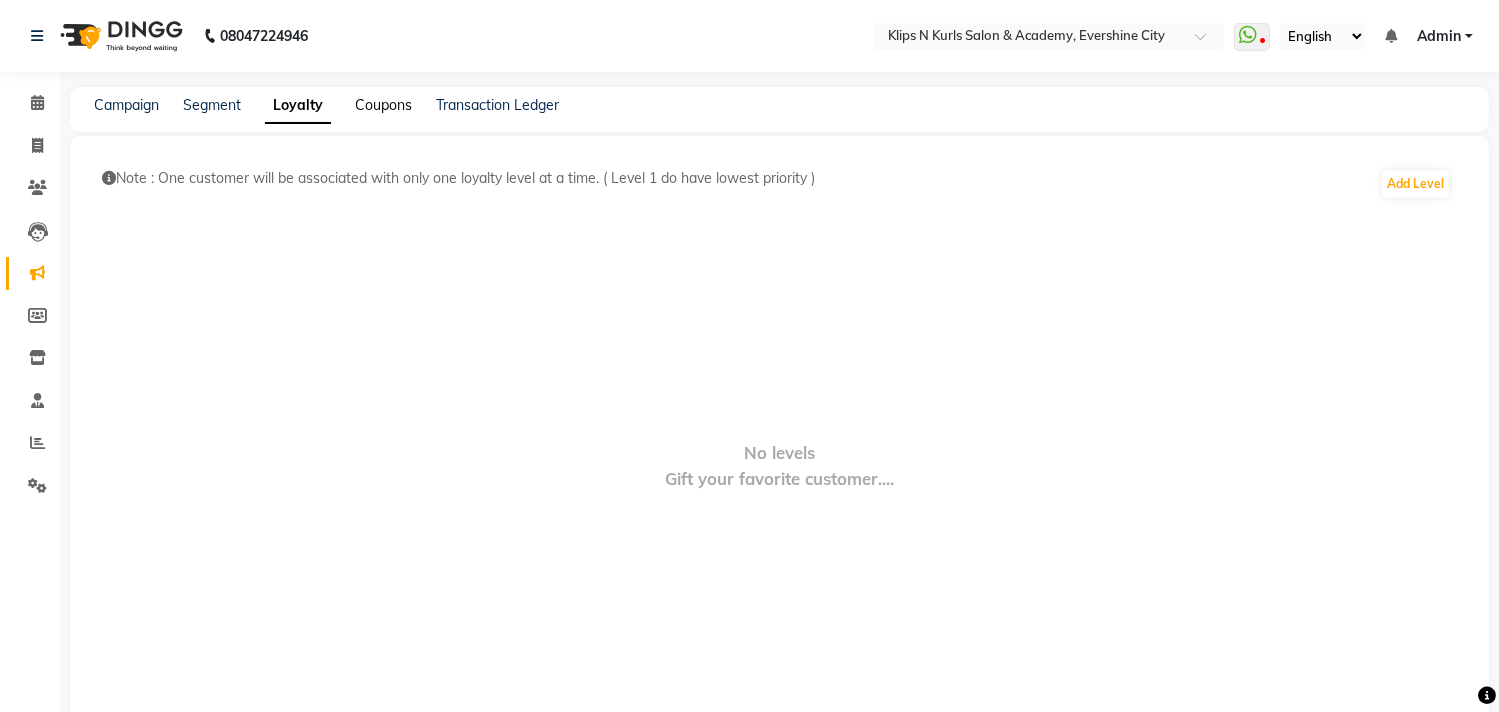 click on "Coupons" 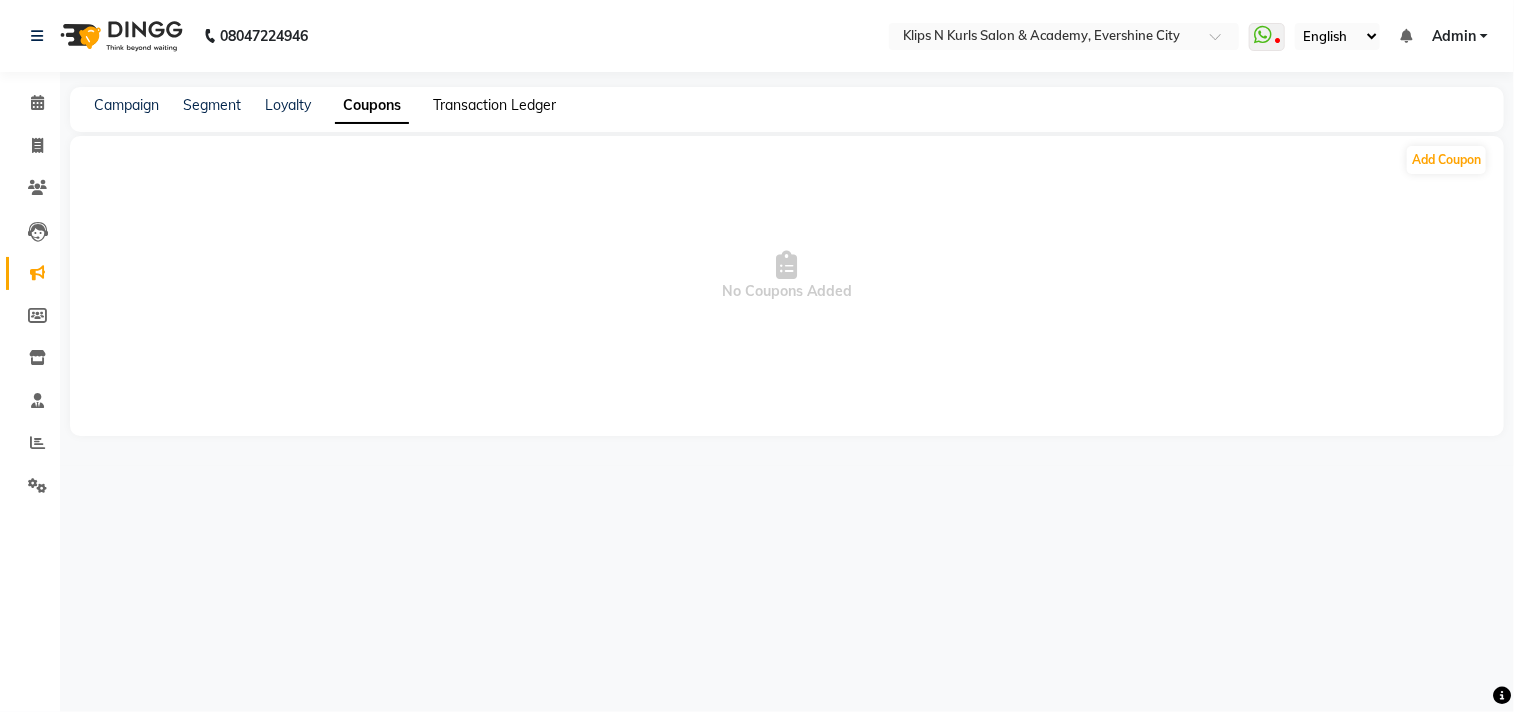 click on "Transaction Ledger" 